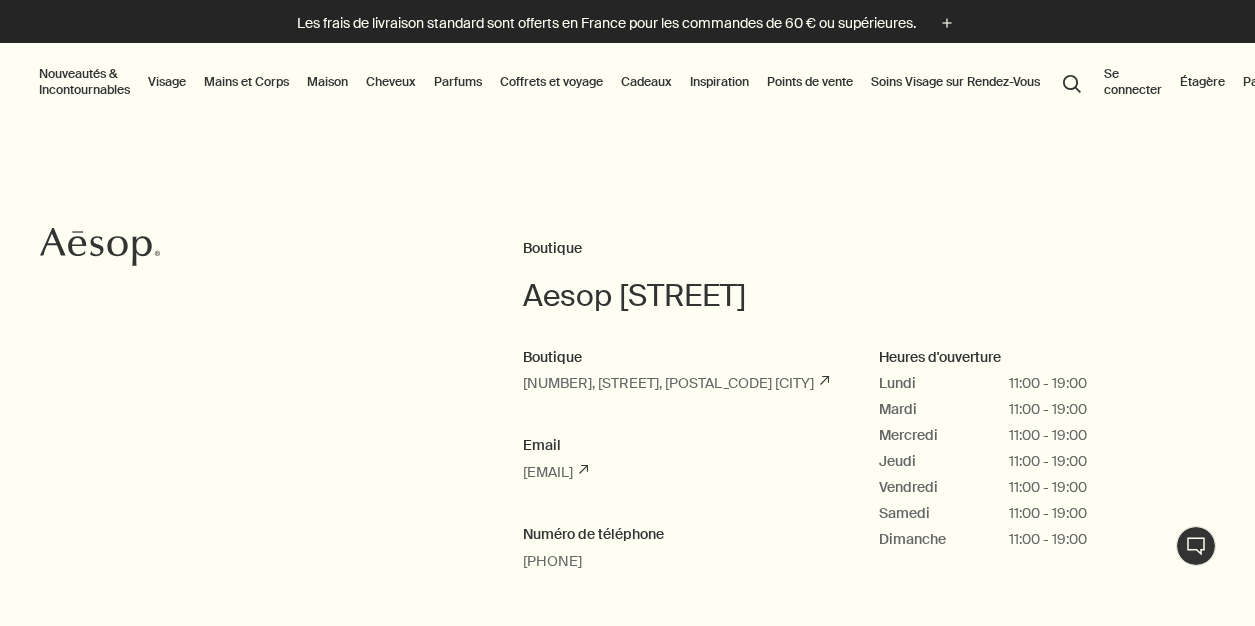 scroll, scrollTop: 0, scrollLeft: 0, axis: both 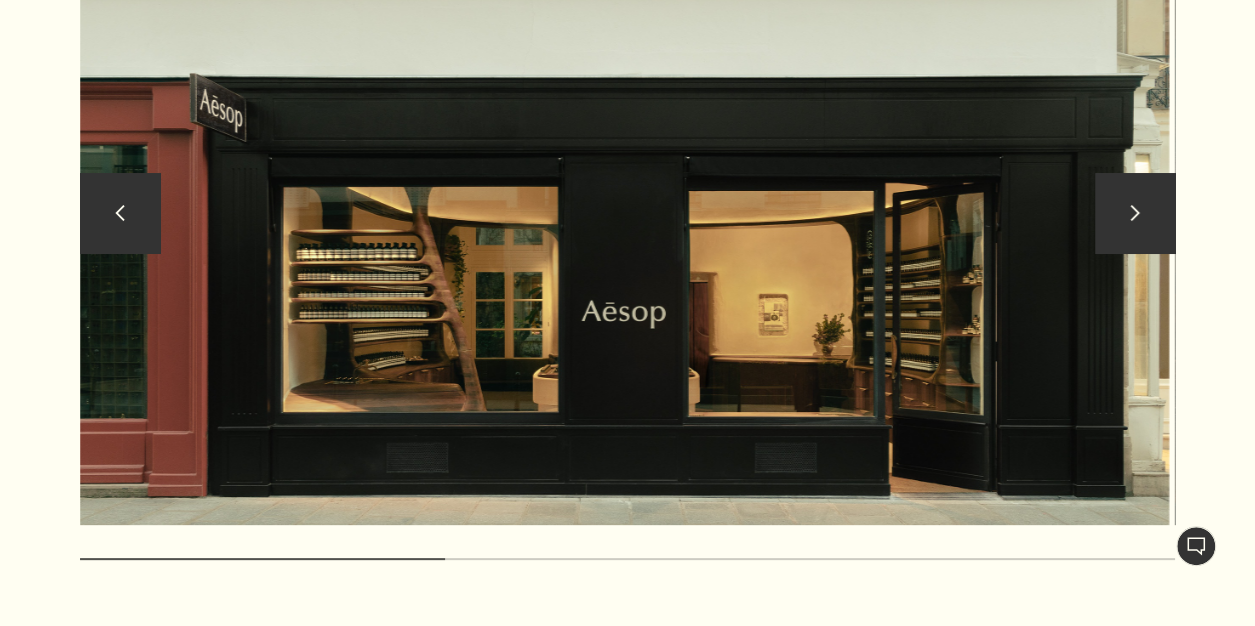 click on "chevron" at bounding box center [1135, 213] 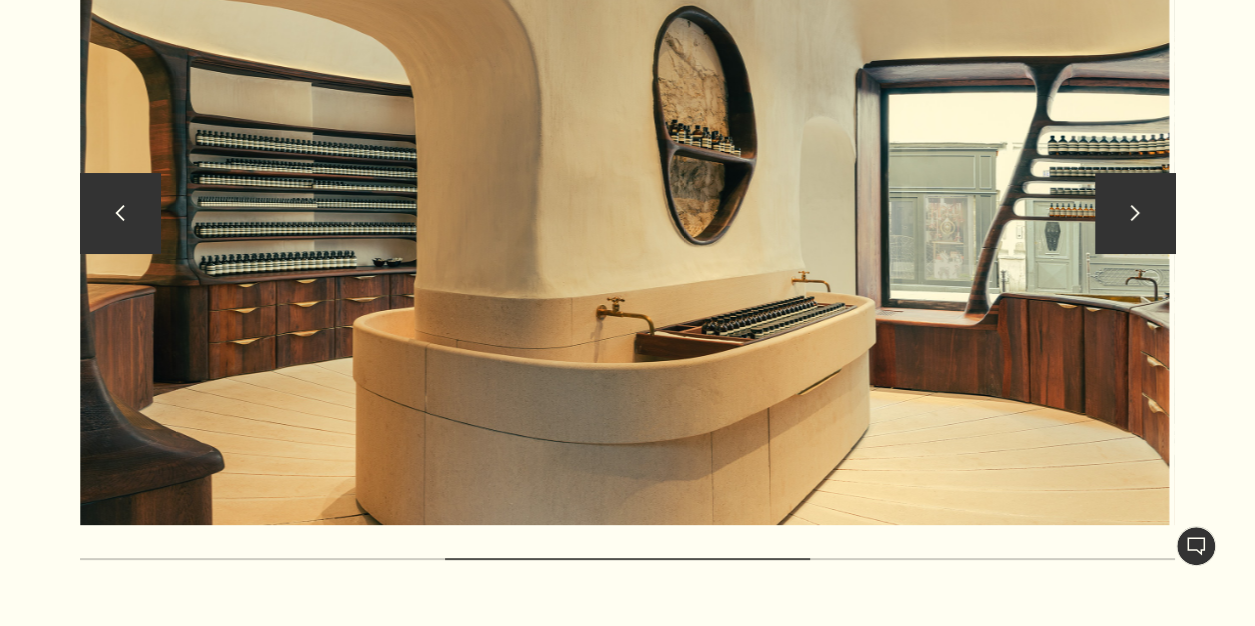 click on "chevron" at bounding box center [1135, 213] 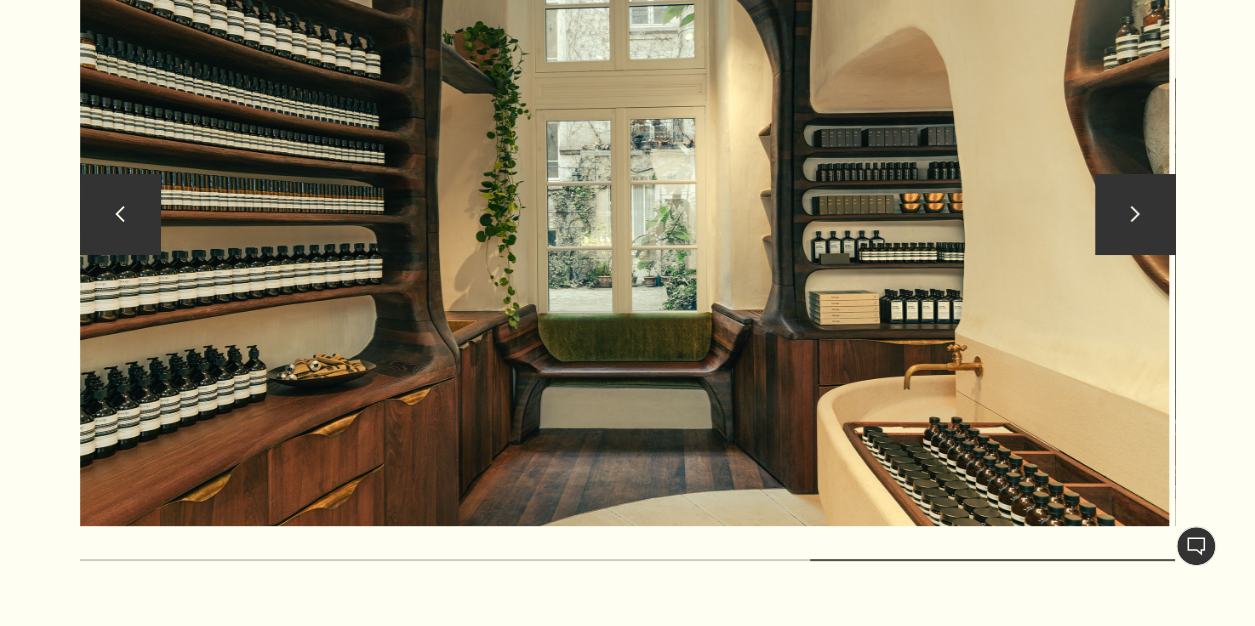 scroll, scrollTop: 3720, scrollLeft: 0, axis: vertical 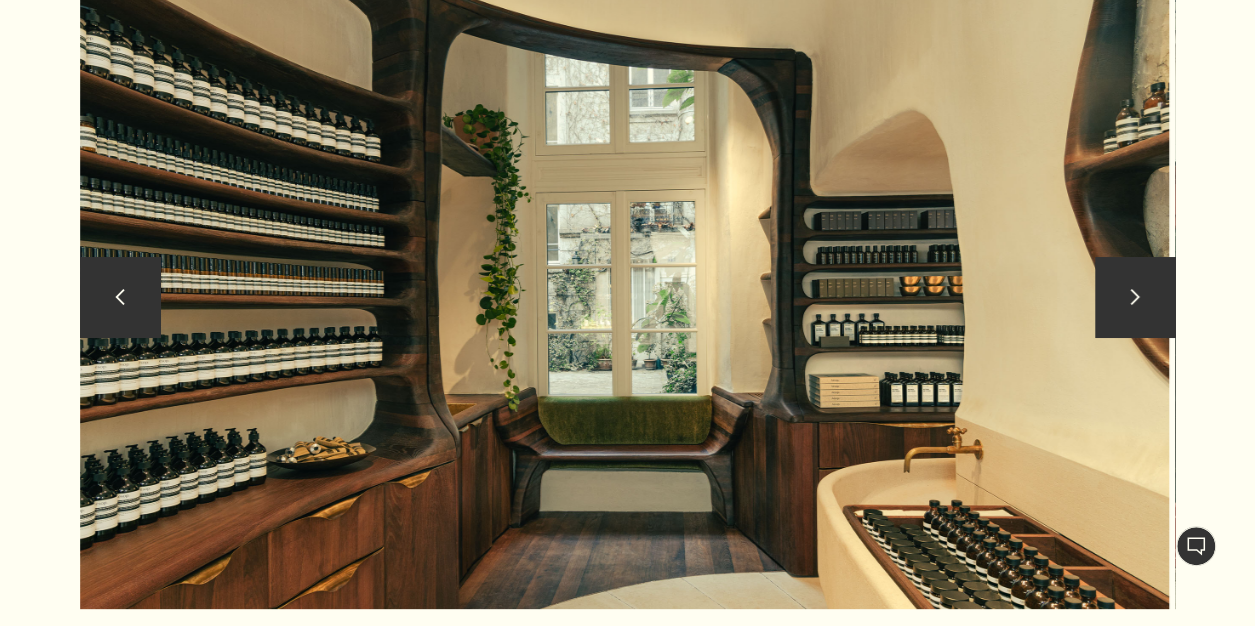 click on "chevron" at bounding box center [120, 297] 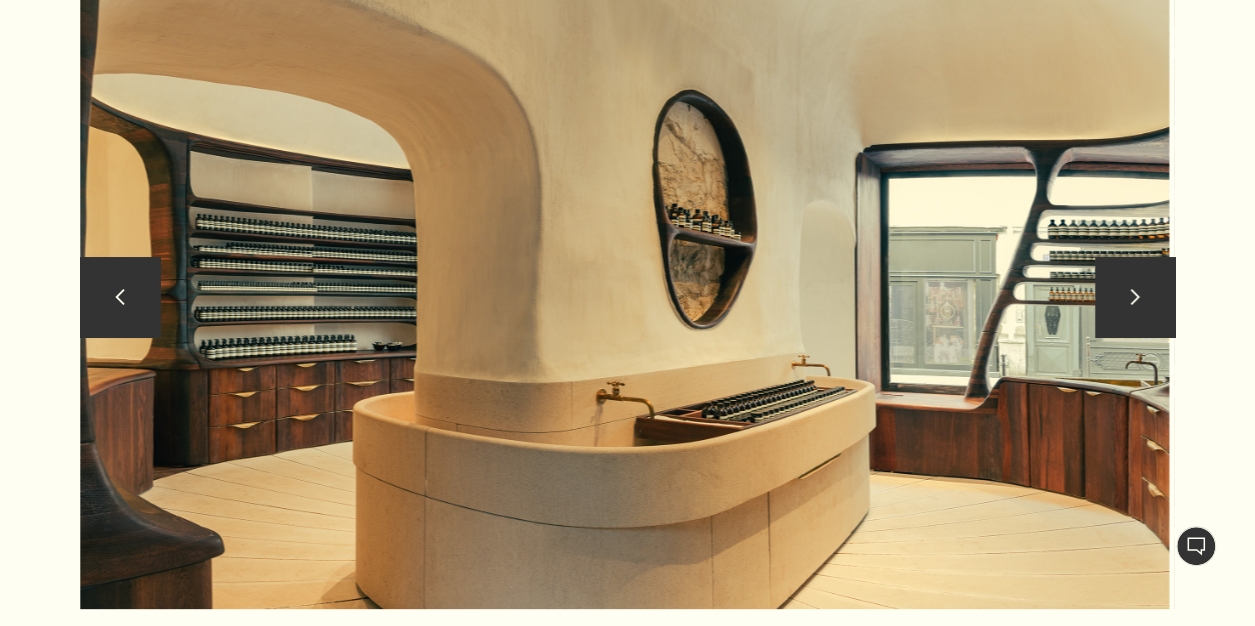 click on "chevron" at bounding box center (120, 297) 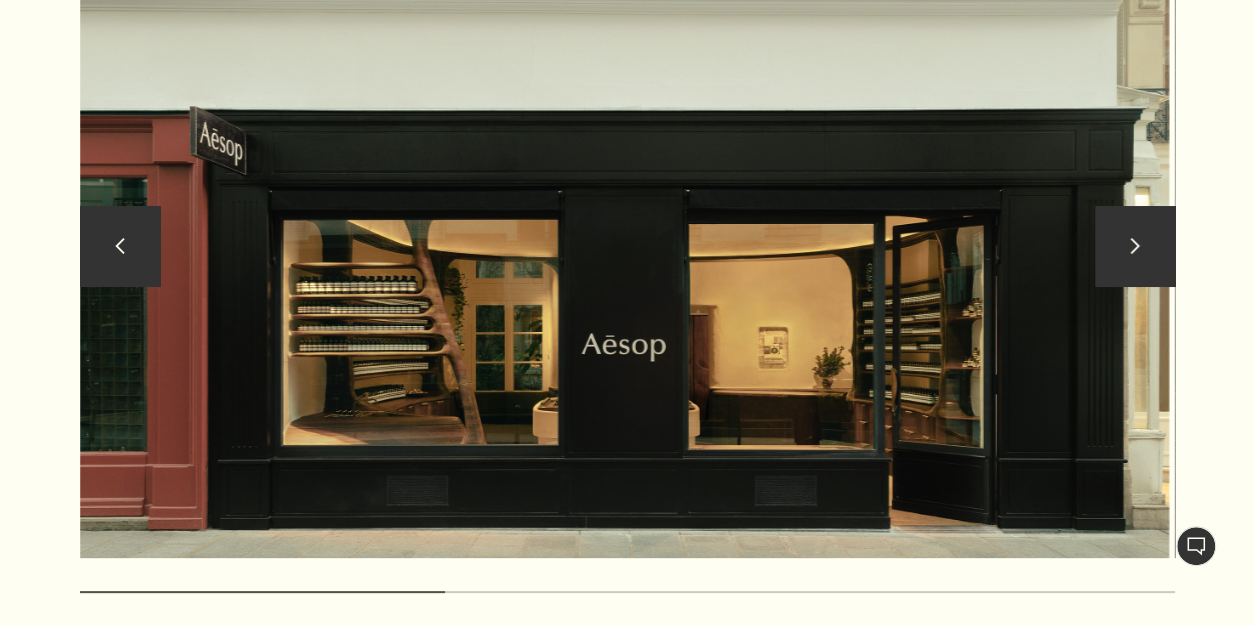 scroll, scrollTop: 3697, scrollLeft: 0, axis: vertical 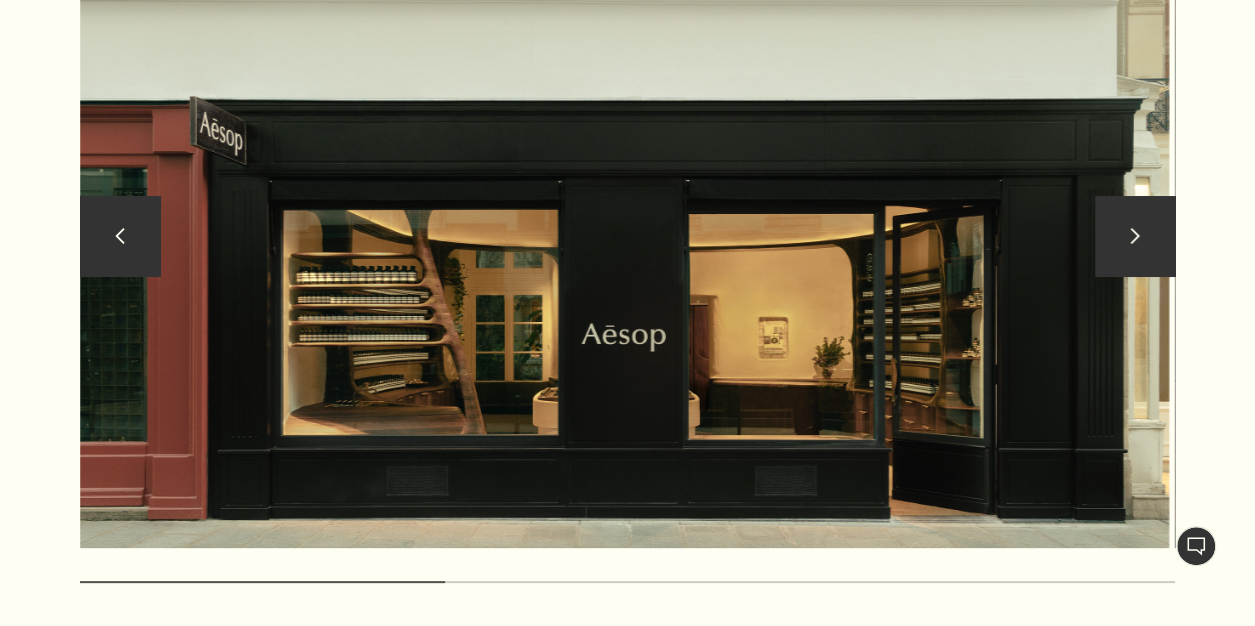 click on "chevron" at bounding box center [1135, 236] 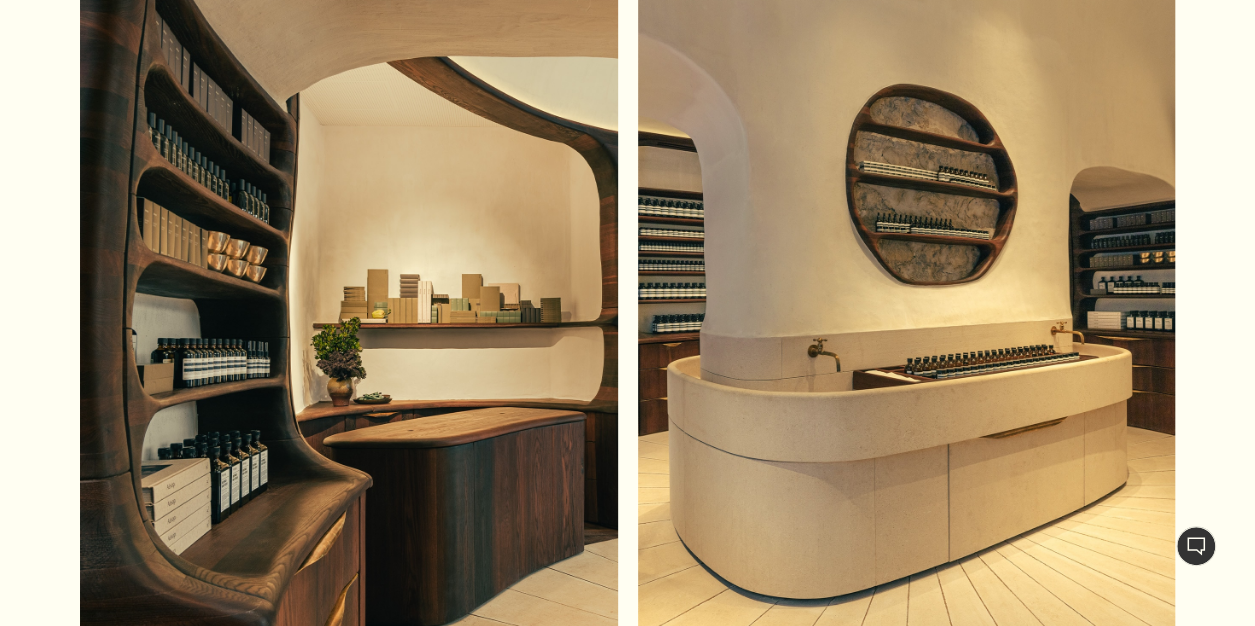 scroll, scrollTop: 2272, scrollLeft: 0, axis: vertical 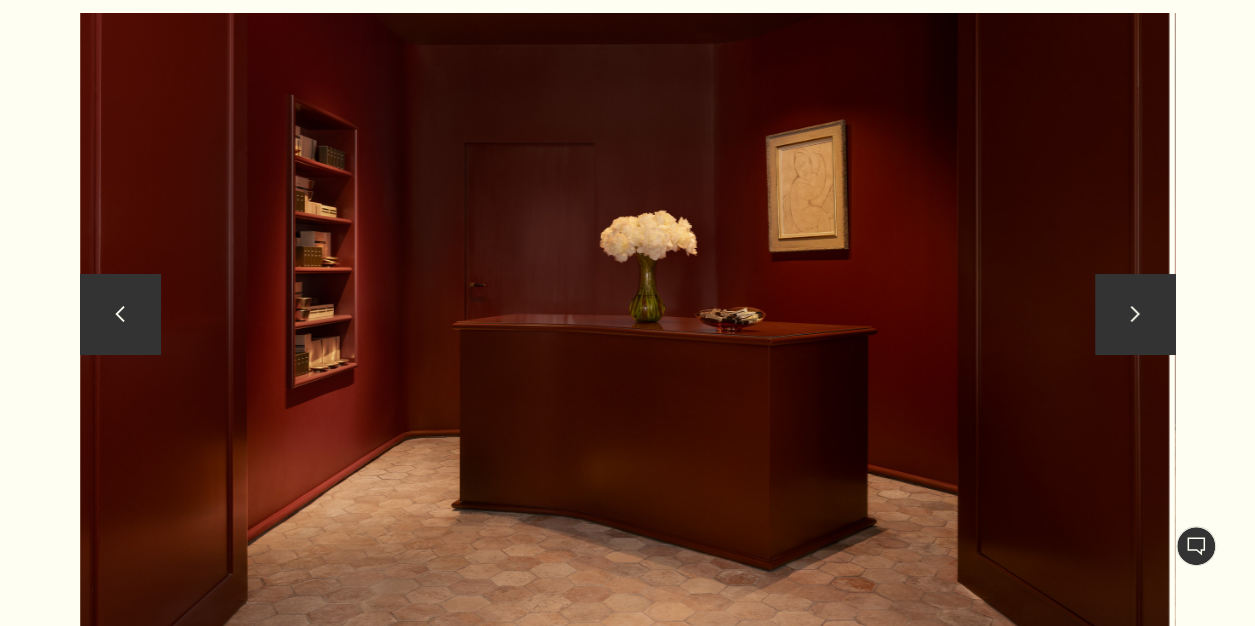 click on "chevron" at bounding box center (1135, 314) 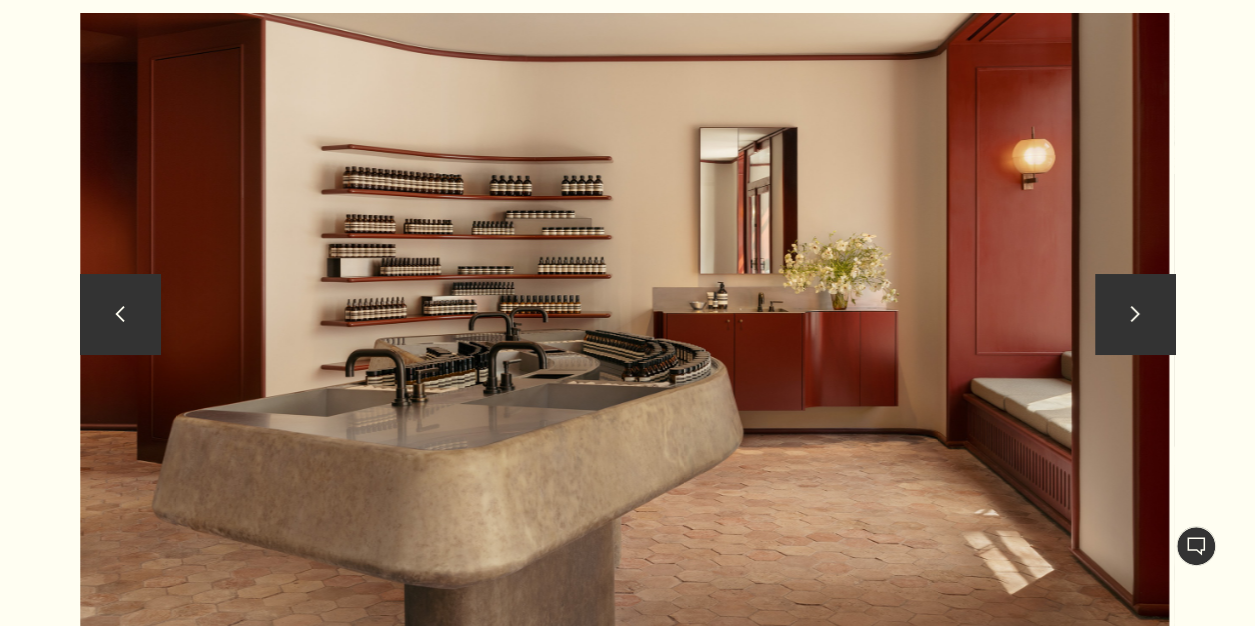 click on "chevron" at bounding box center [1135, 314] 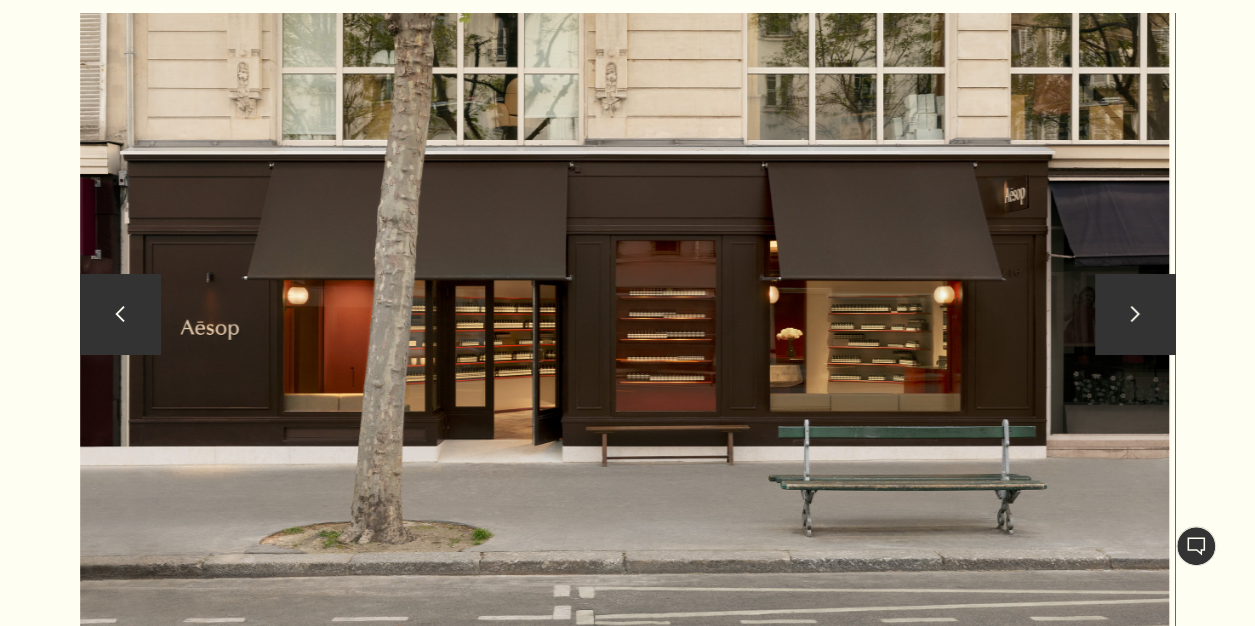 click on "chevron" at bounding box center (1135, 314) 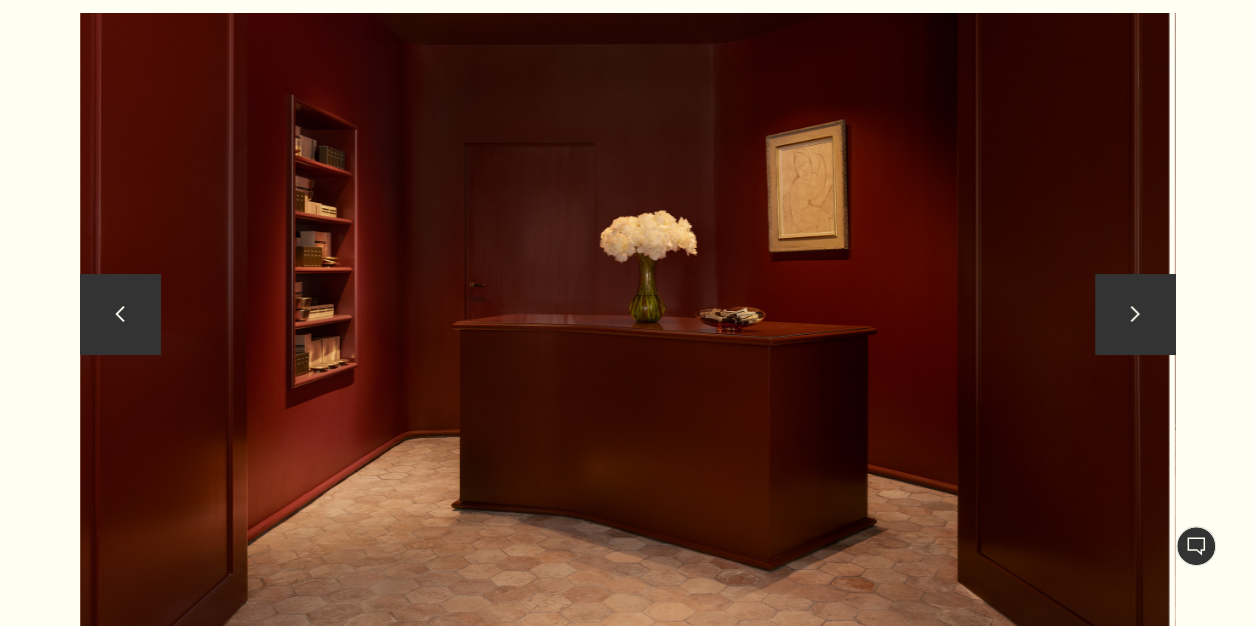 click on "chevron" at bounding box center [1135, 314] 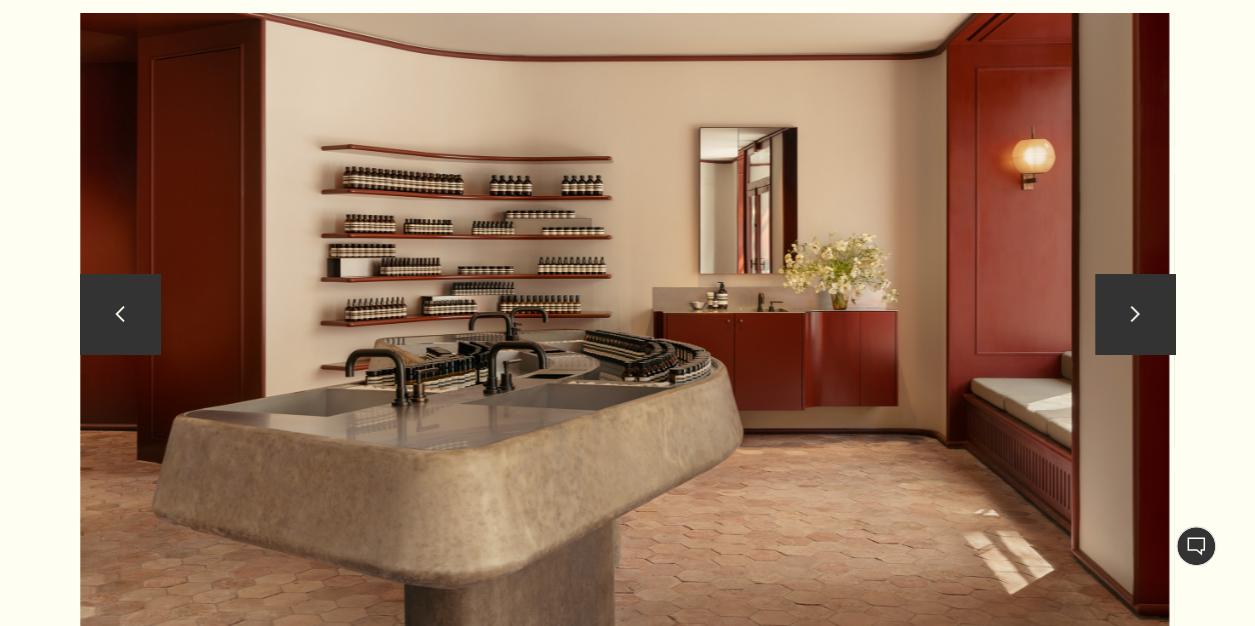 click on "chevron" at bounding box center [1135, 314] 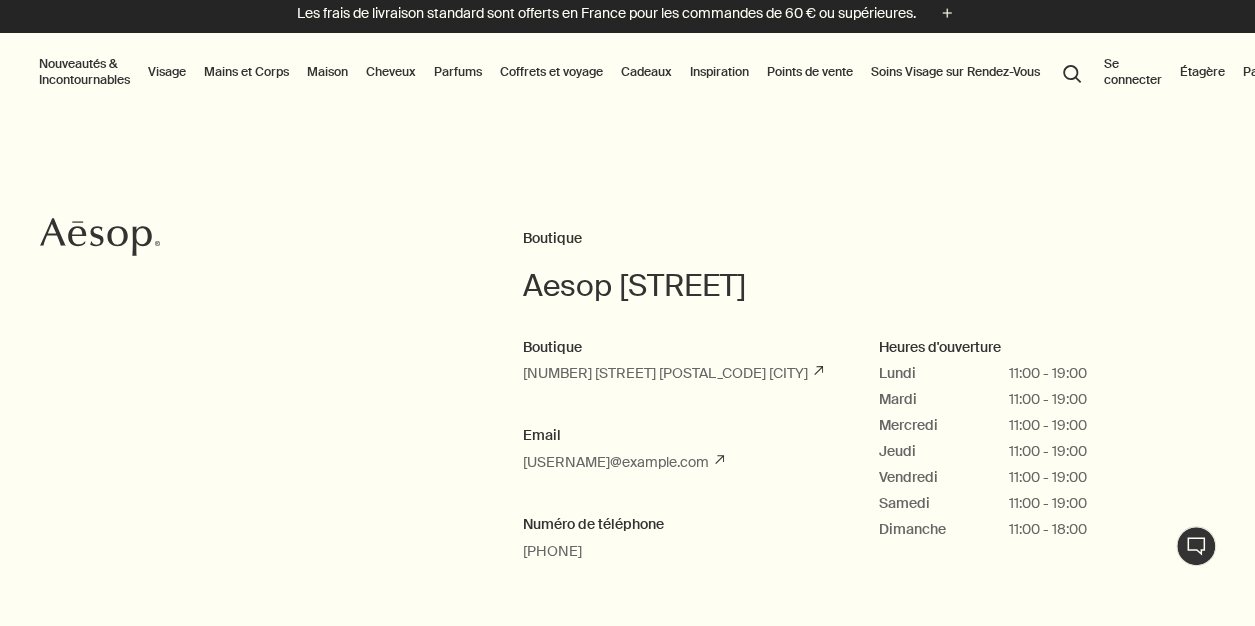scroll, scrollTop: 16, scrollLeft: 0, axis: vertical 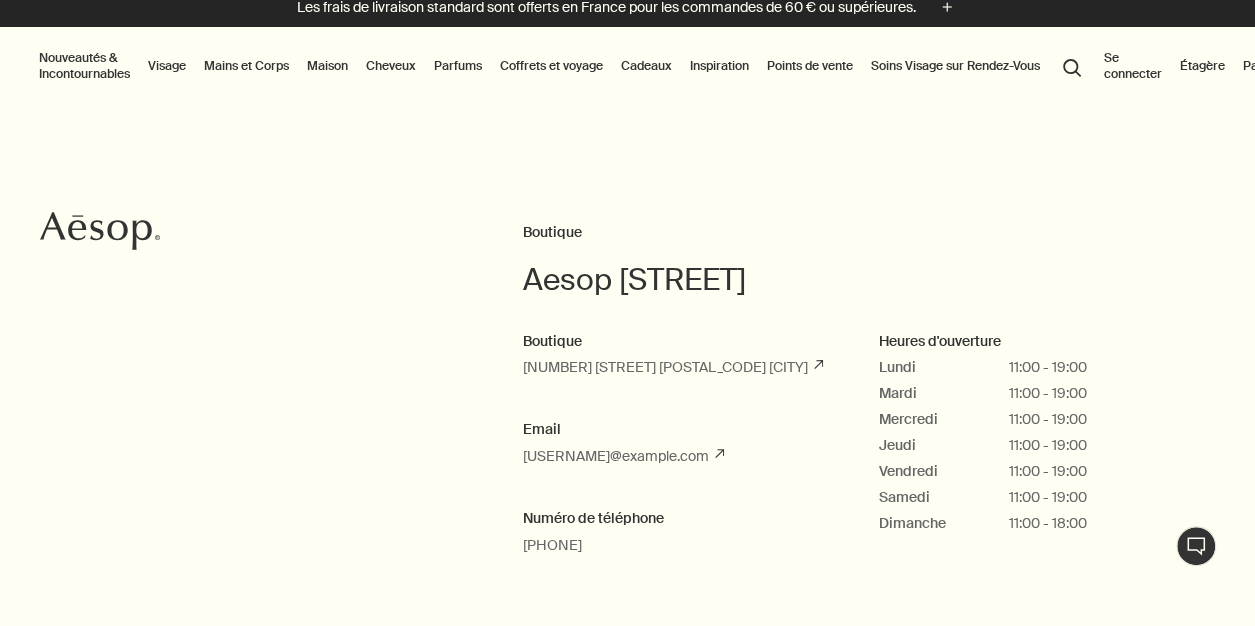 click on "Soins Visage sur Rendez-Vous" at bounding box center [955, 66] 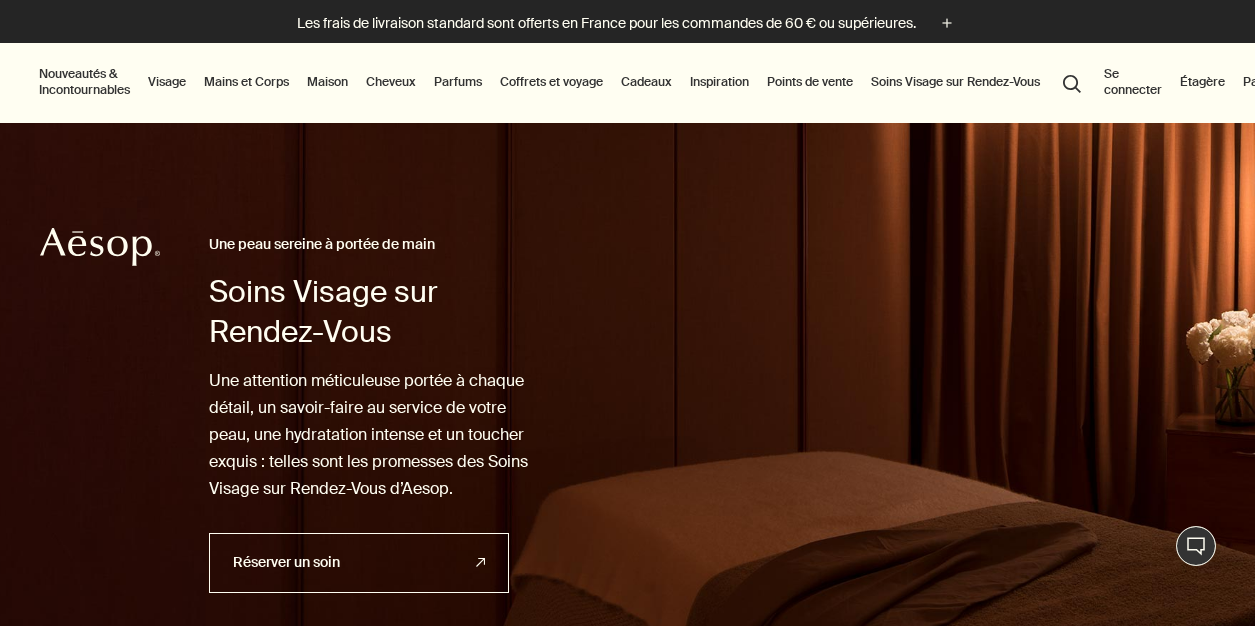scroll, scrollTop: 78, scrollLeft: 0, axis: vertical 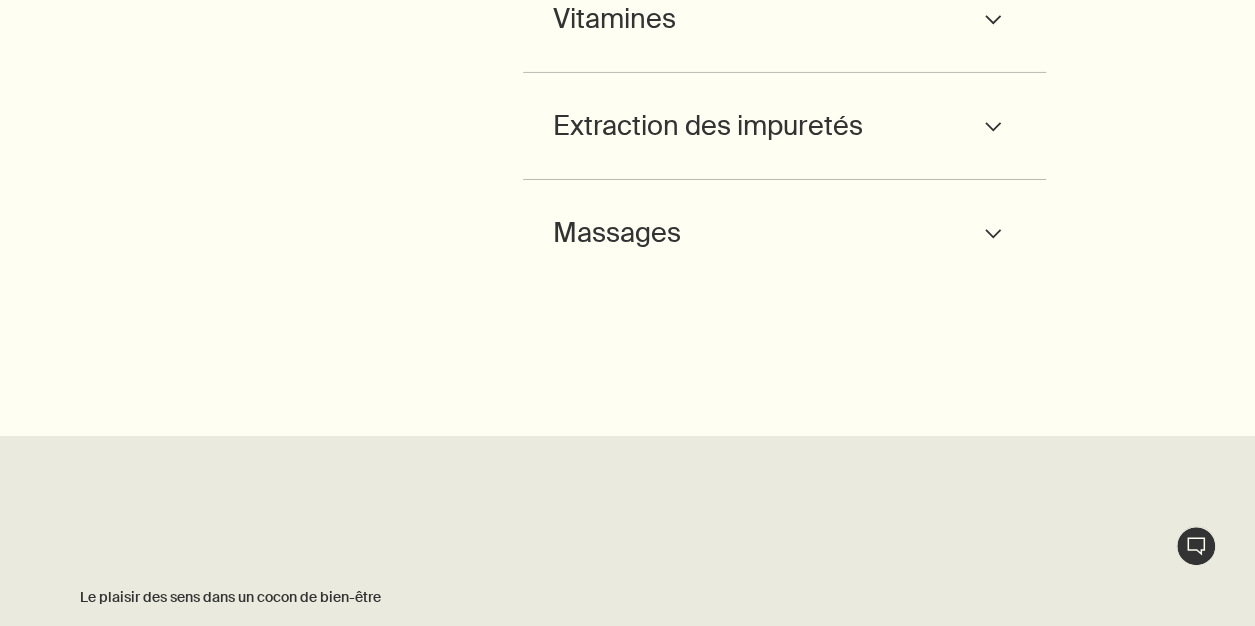 click on "Massages downArrow" at bounding box center (784, 233) 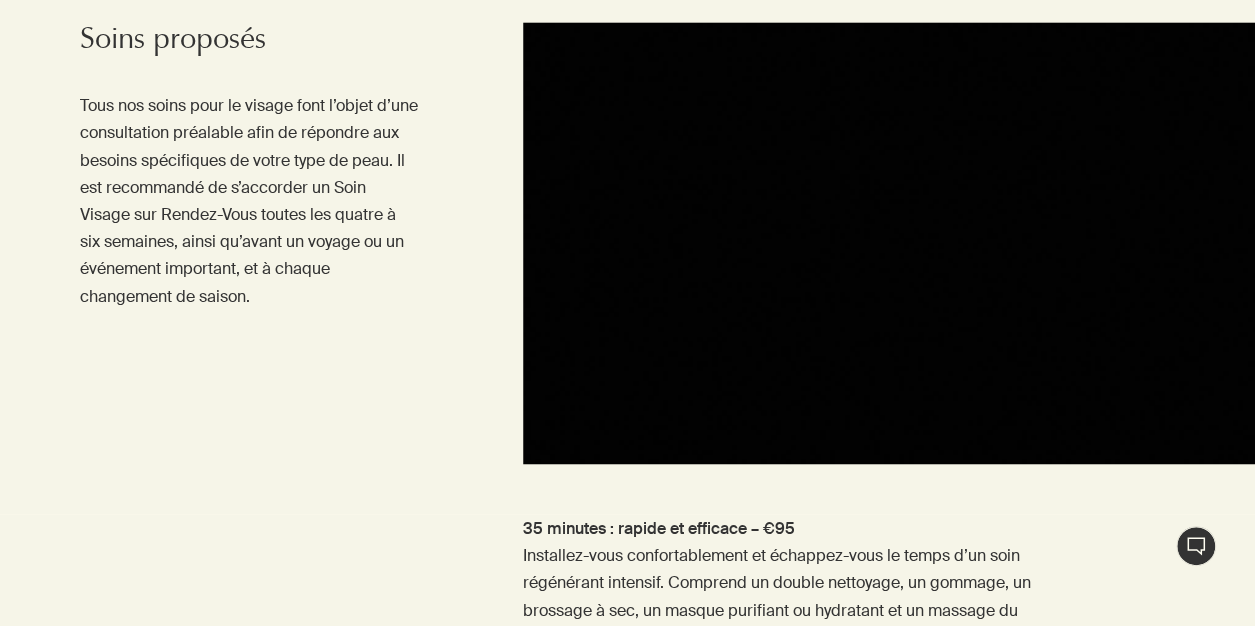 scroll, scrollTop: 1507, scrollLeft: 0, axis: vertical 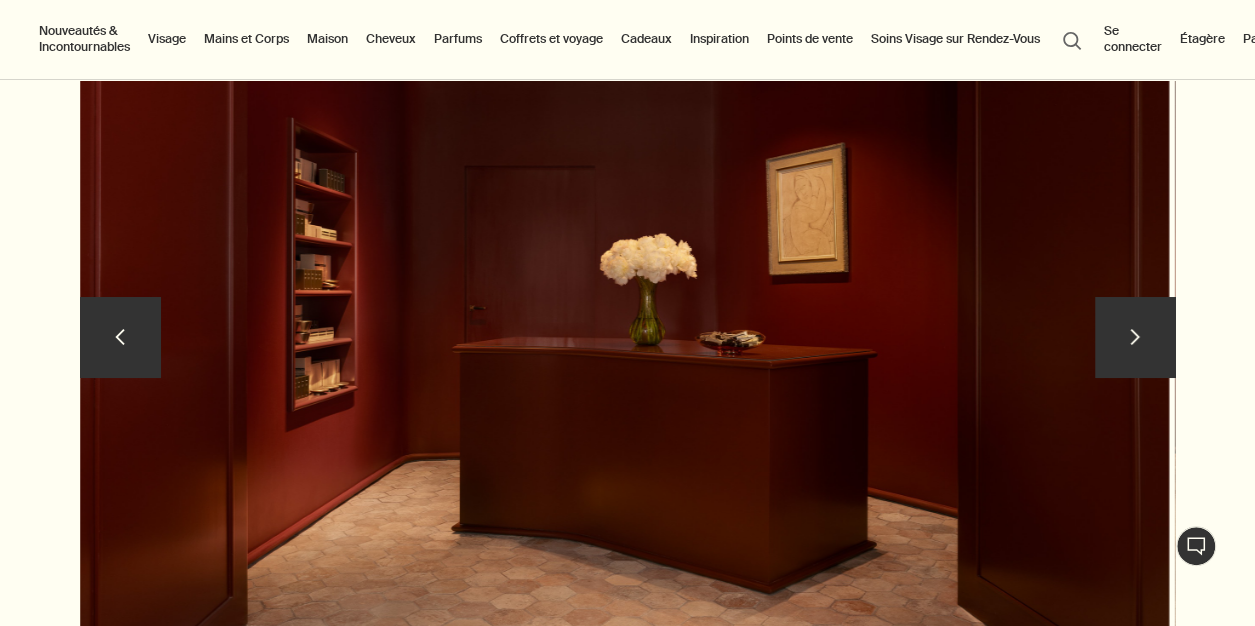 click on "chevron" at bounding box center [1135, 337] 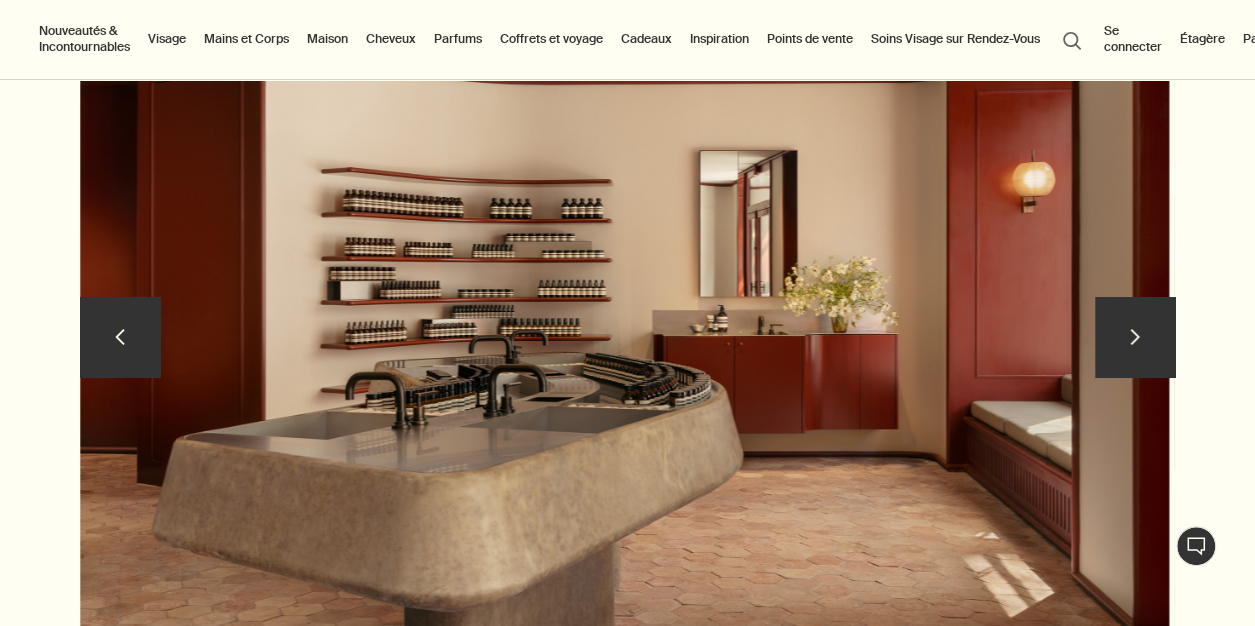 click on "chevron" at bounding box center [1135, 337] 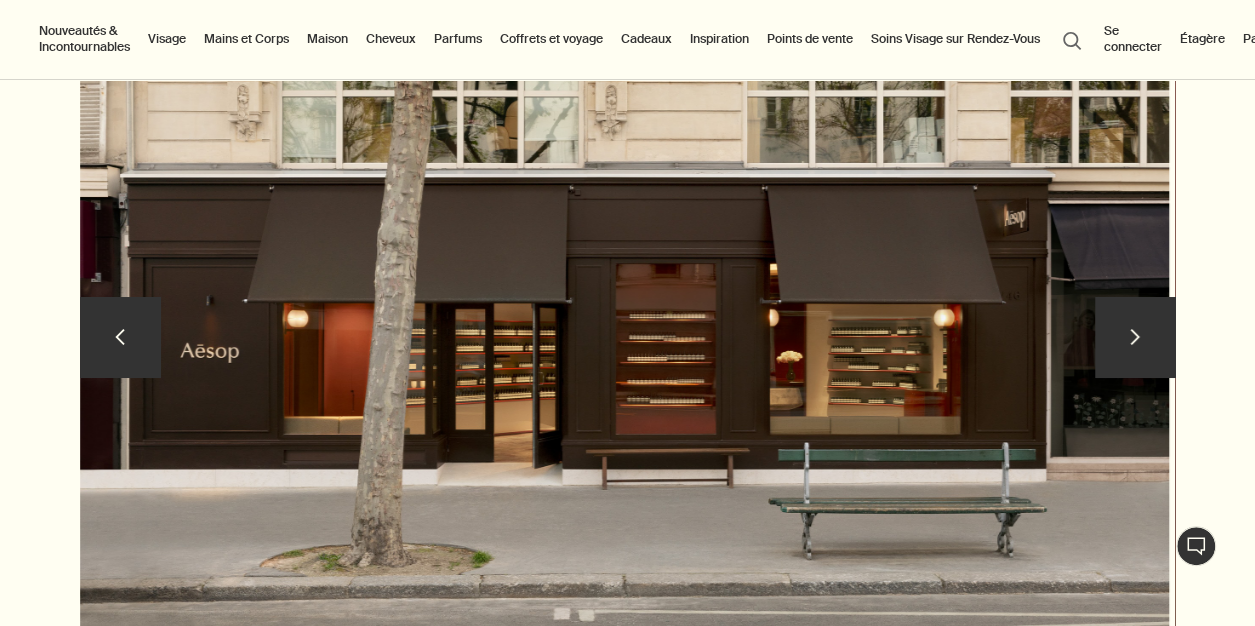 click on "chevron" at bounding box center [1135, 337] 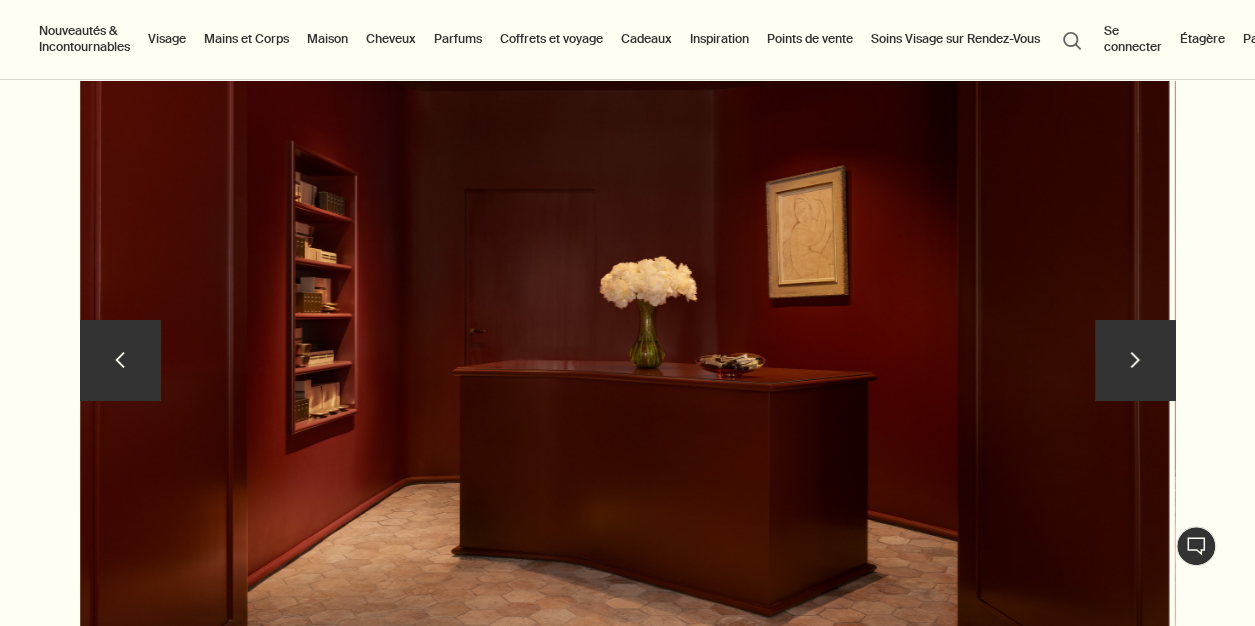 scroll, scrollTop: 3545, scrollLeft: 0, axis: vertical 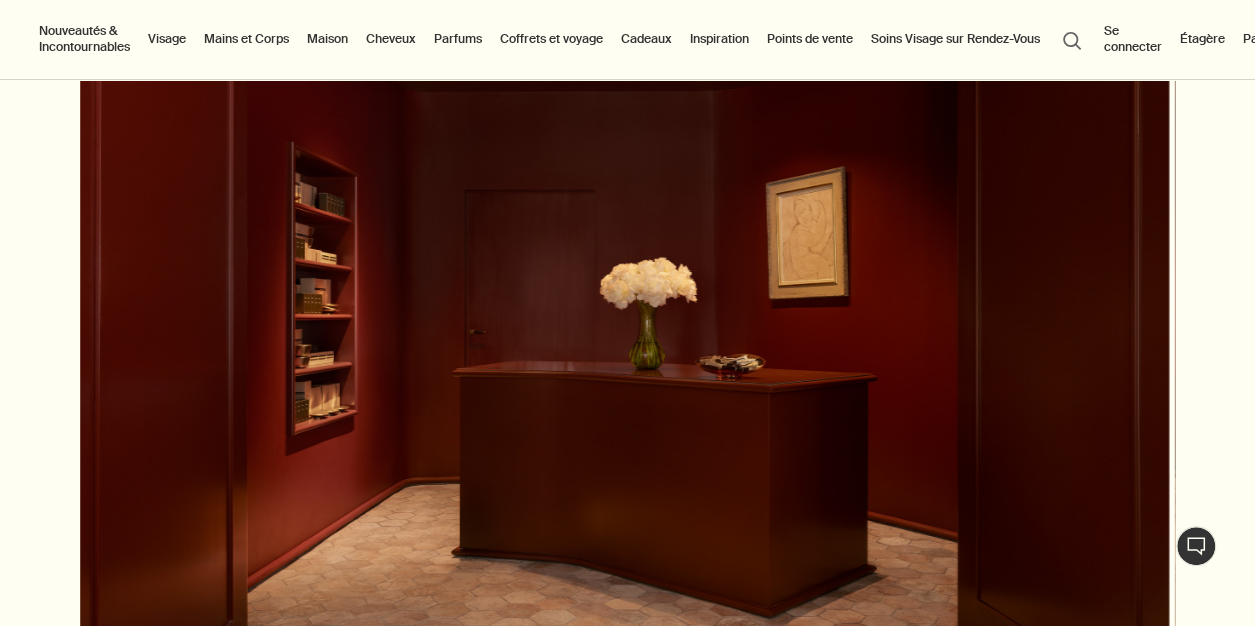 click on "Soins Visage sur Rendez-Vous" at bounding box center (955, 39) 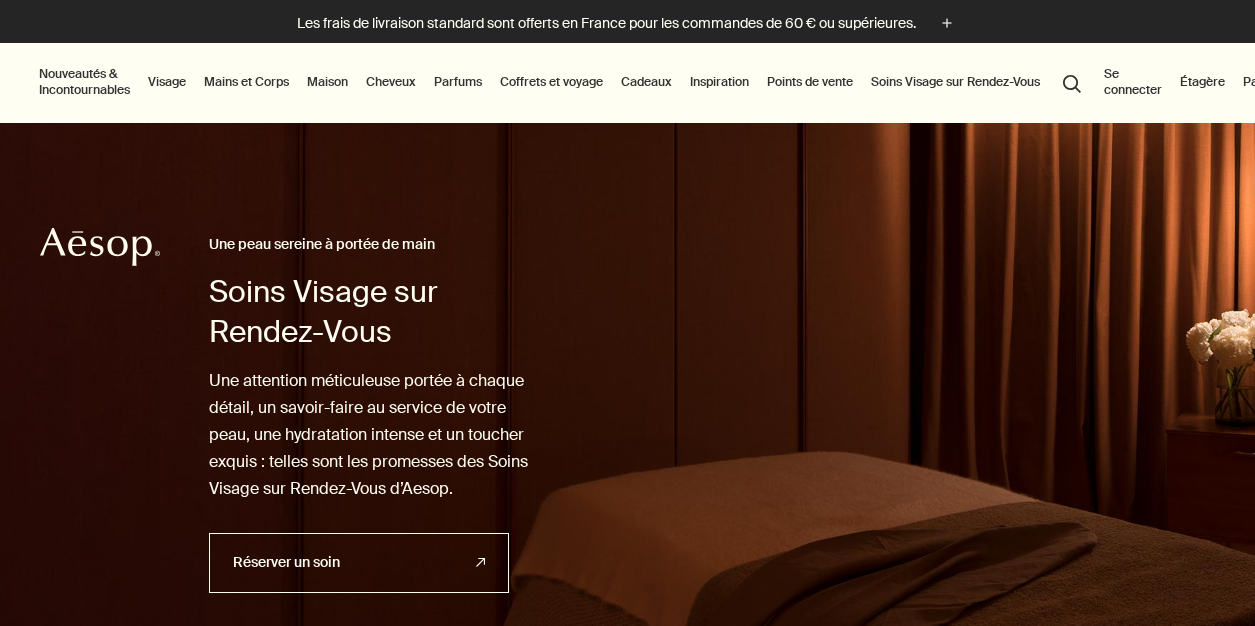 scroll, scrollTop: 0, scrollLeft: 0, axis: both 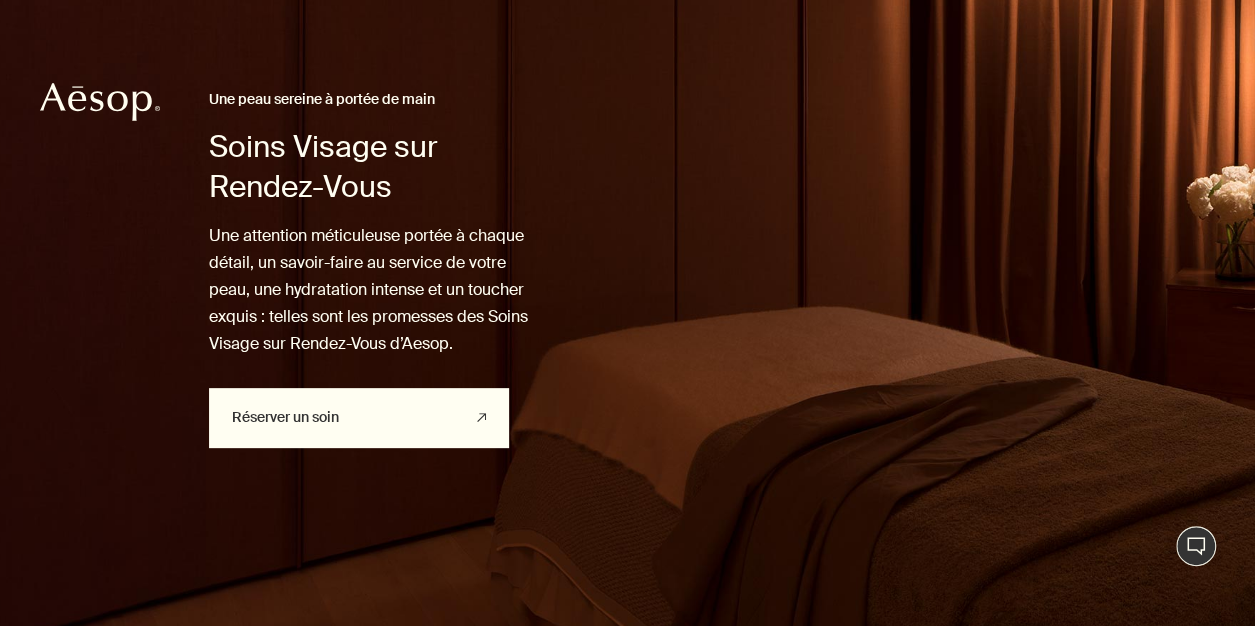 click on "Réserver un soin   rightUpArrow" at bounding box center (359, 418) 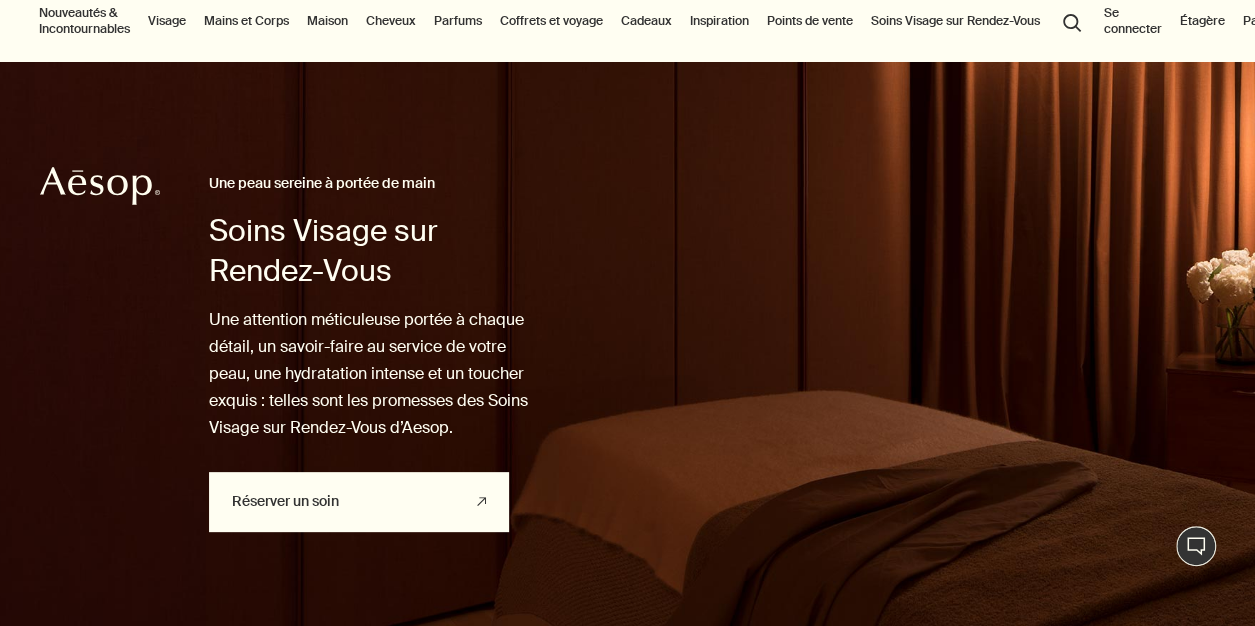 scroll, scrollTop: 62, scrollLeft: 0, axis: vertical 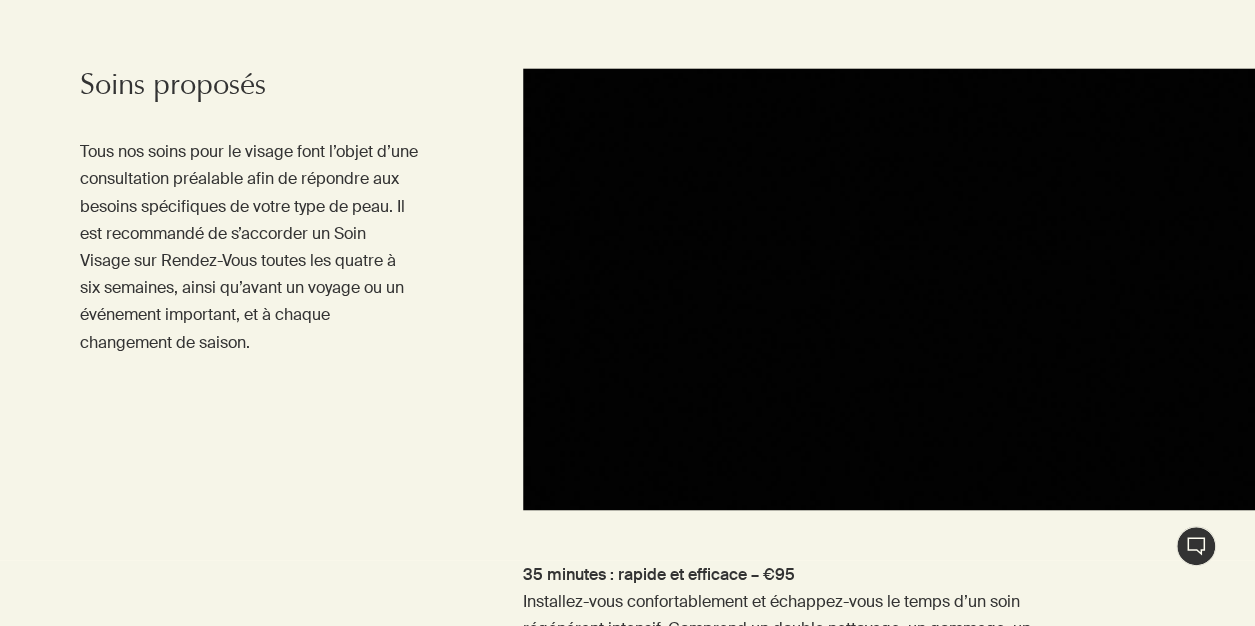 click at bounding box center [889, 289] 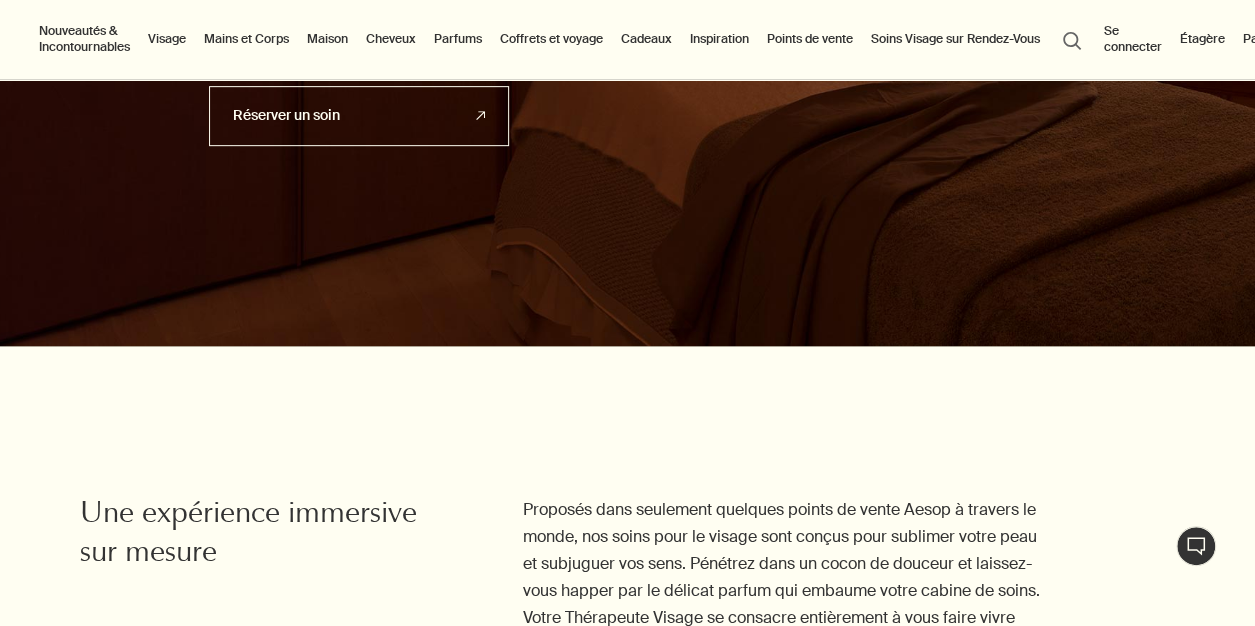 scroll, scrollTop: 203, scrollLeft: 0, axis: vertical 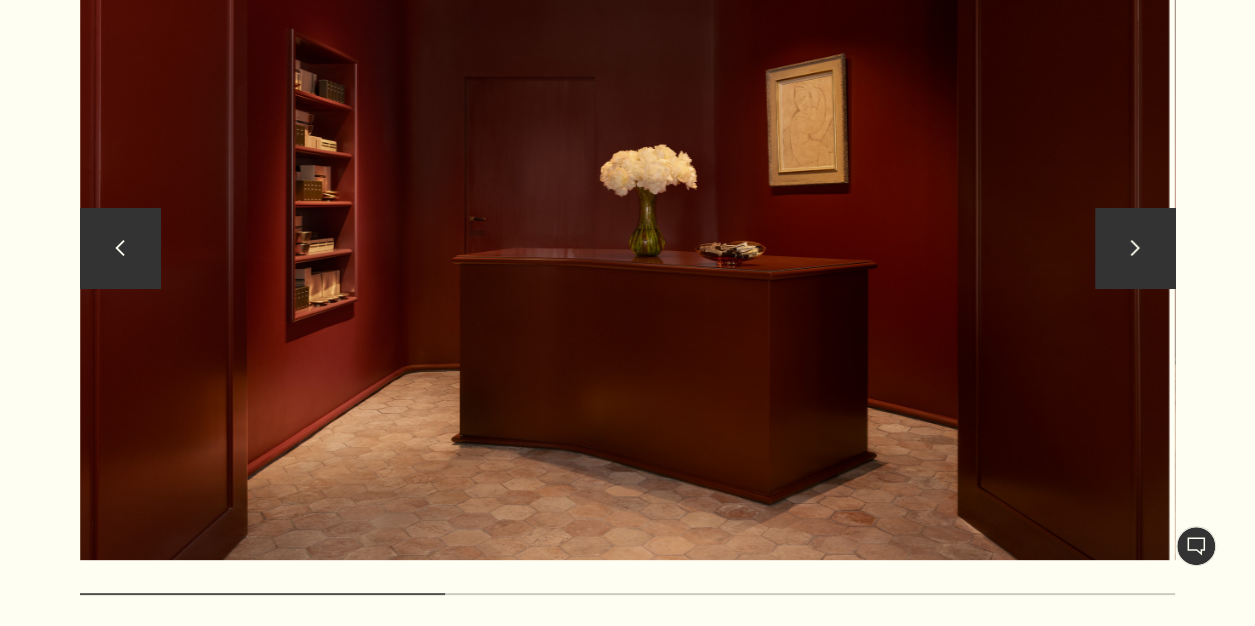 click on "chevron" at bounding box center [120, 248] 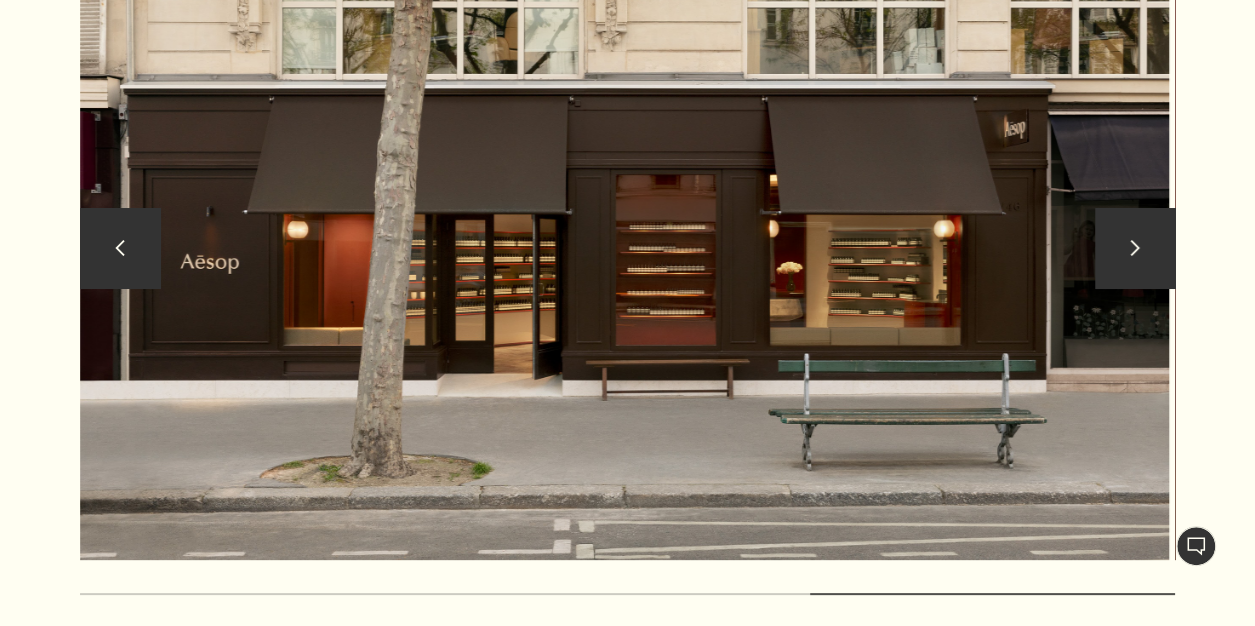click on "chevron" at bounding box center [1135, 248] 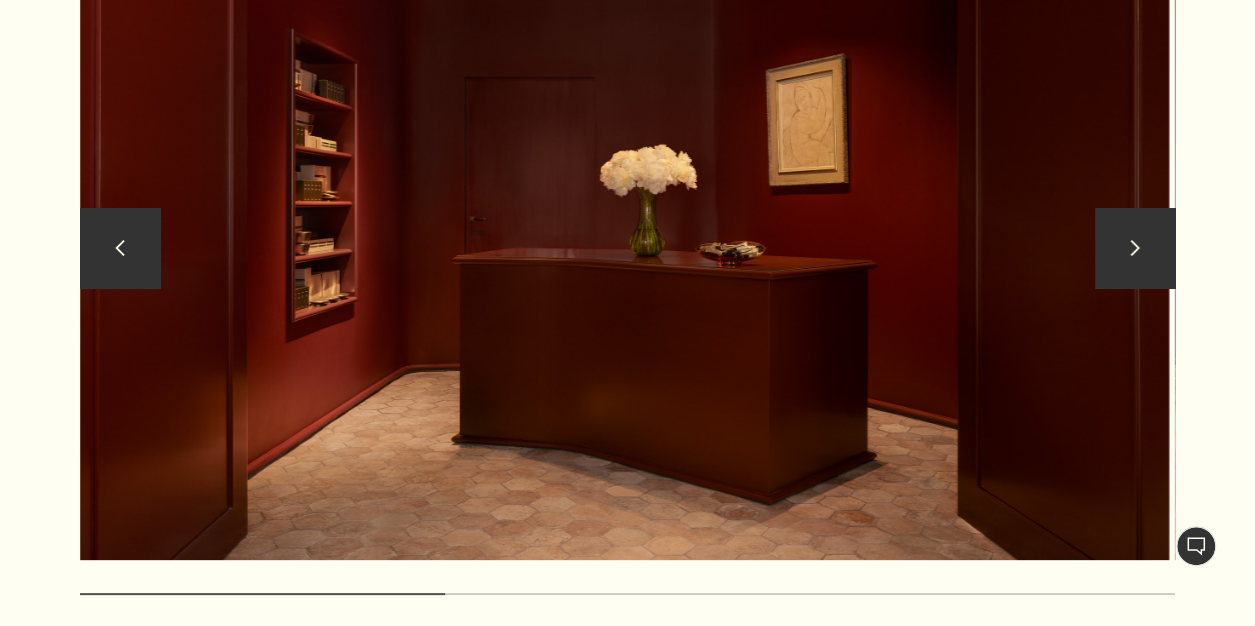 click on "chevron" at bounding box center [1135, 248] 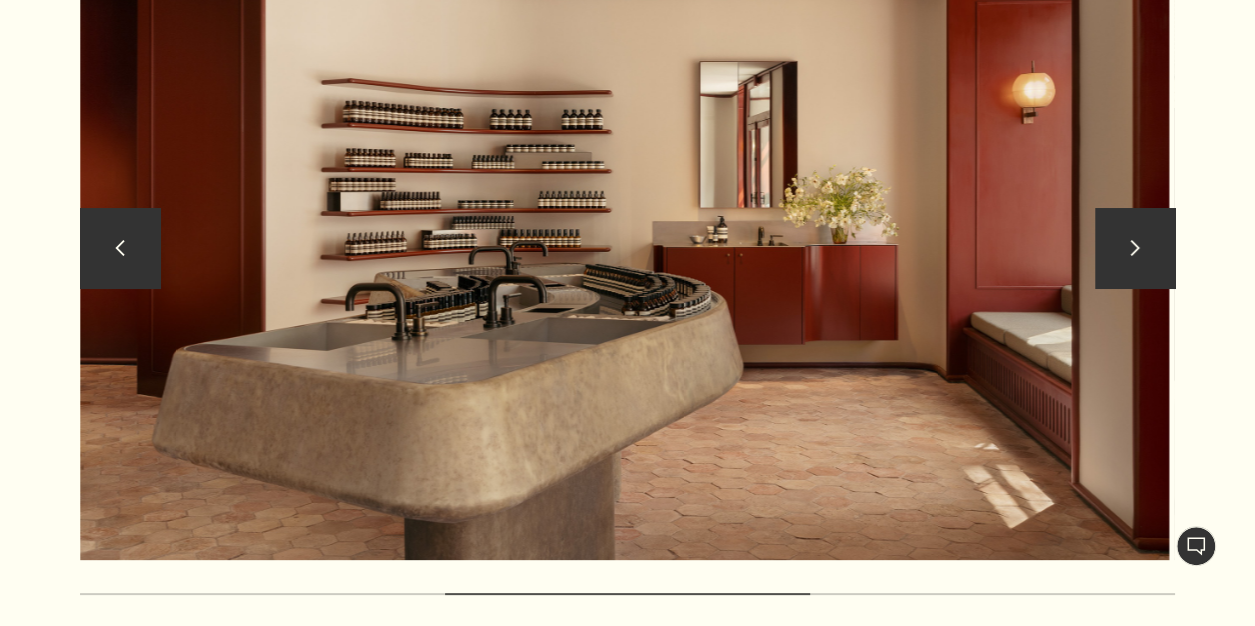 click on "chevron" at bounding box center (1135, 248) 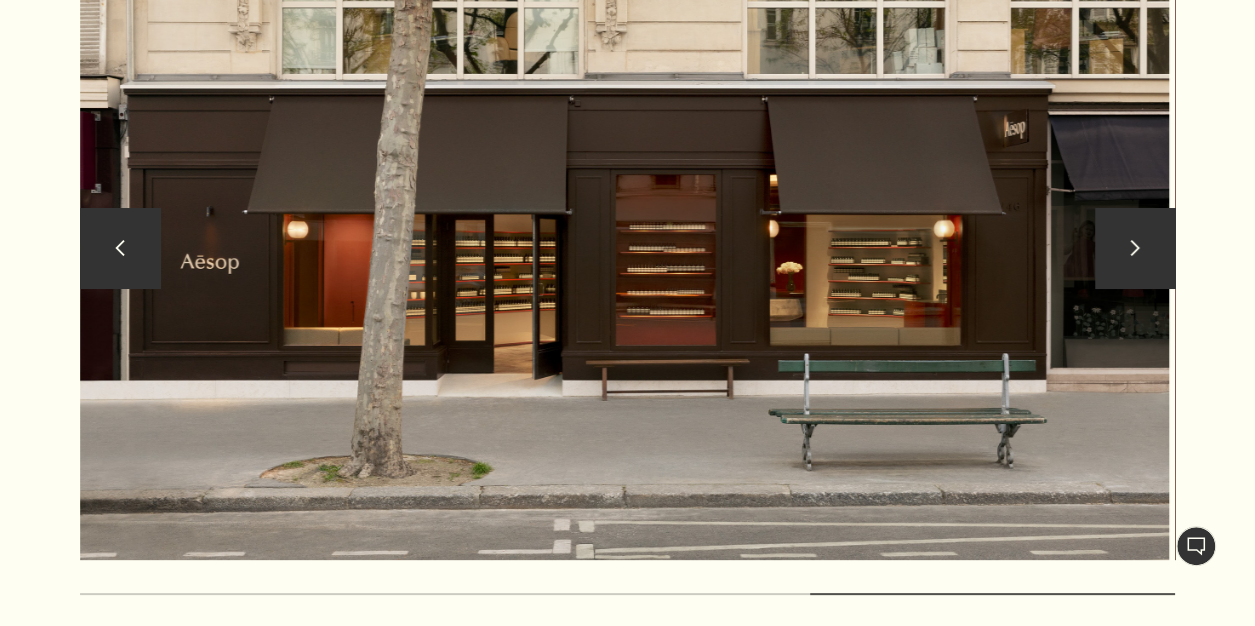 click on "chevron" at bounding box center [1135, 248] 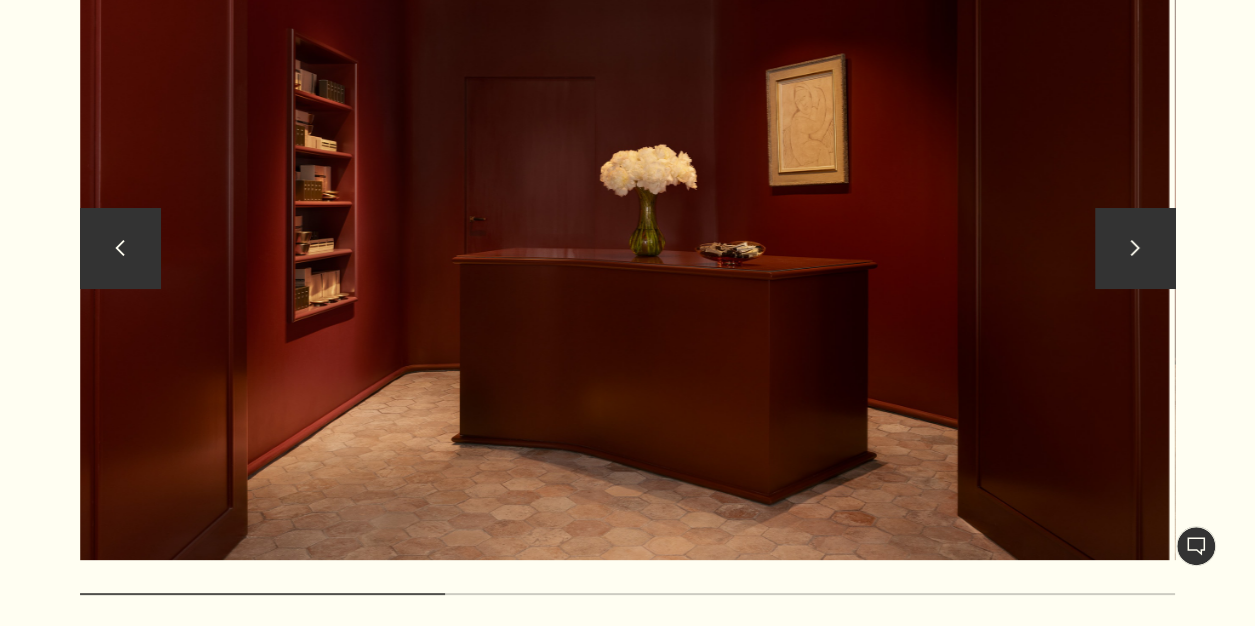 click on "chevron" at bounding box center [1135, 248] 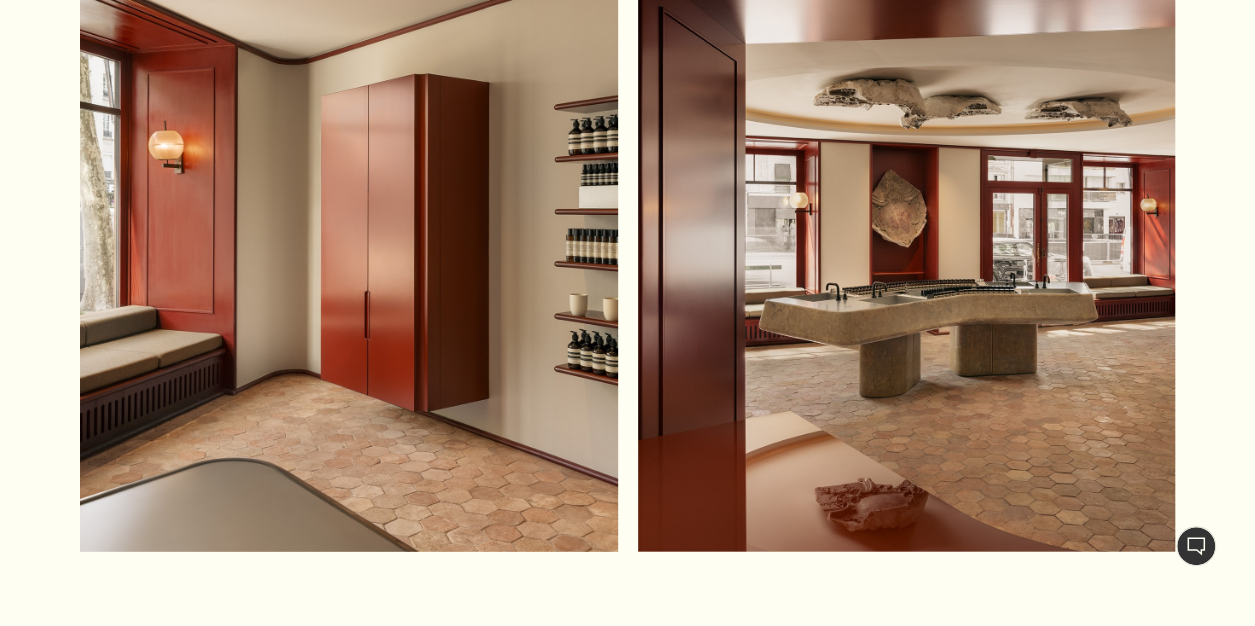 scroll, scrollTop: 2532, scrollLeft: 0, axis: vertical 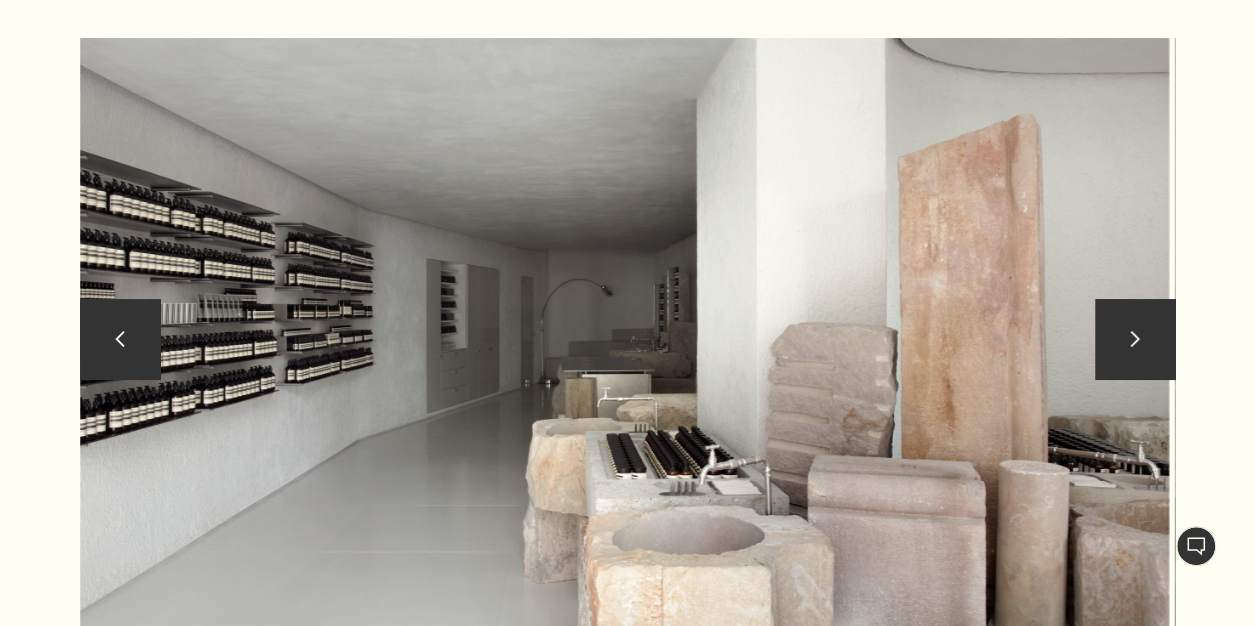 click on "chevron" at bounding box center [1135, 339] 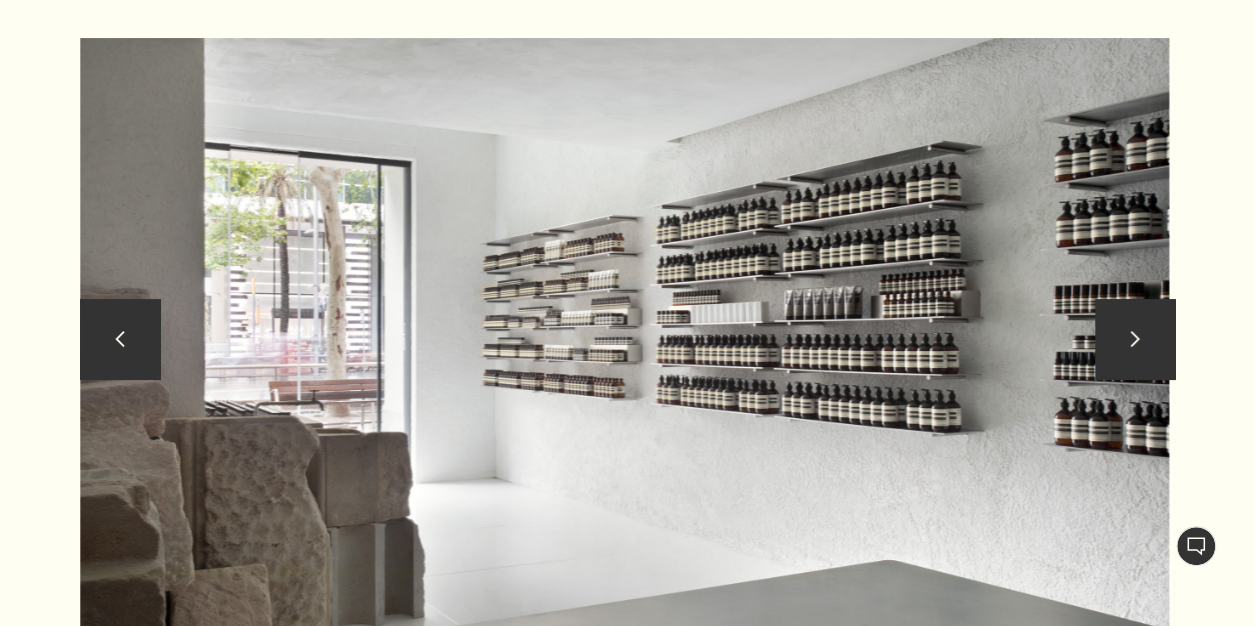 click on "chevron" at bounding box center [1135, 339] 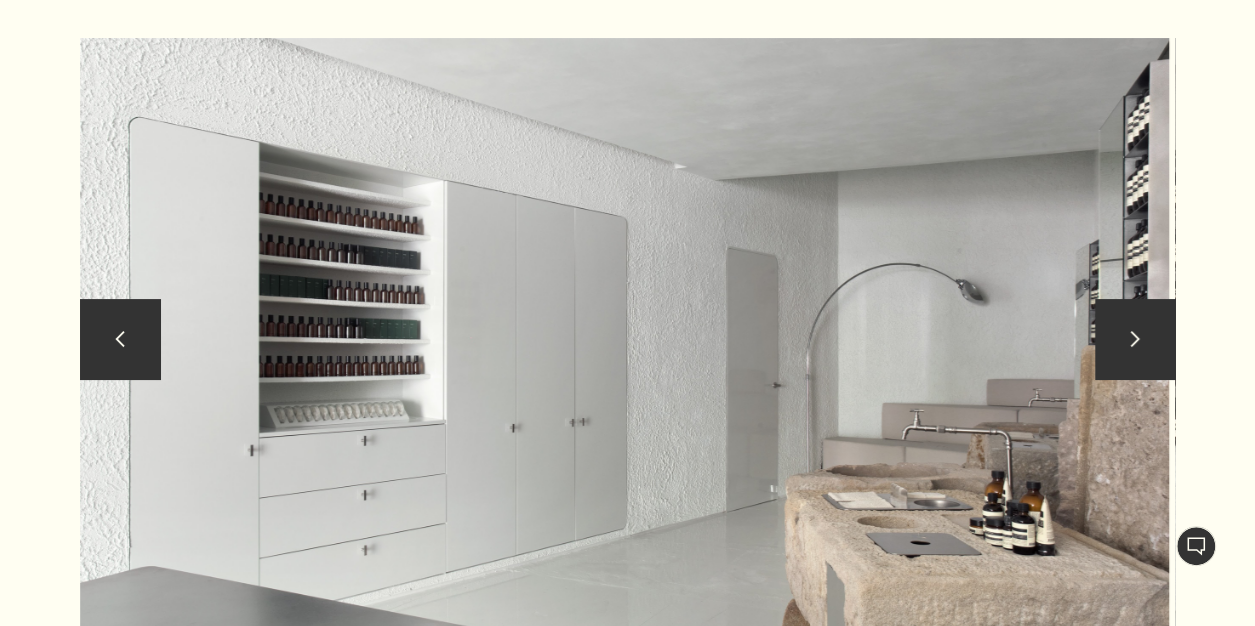 click on "chevron" at bounding box center [1135, 339] 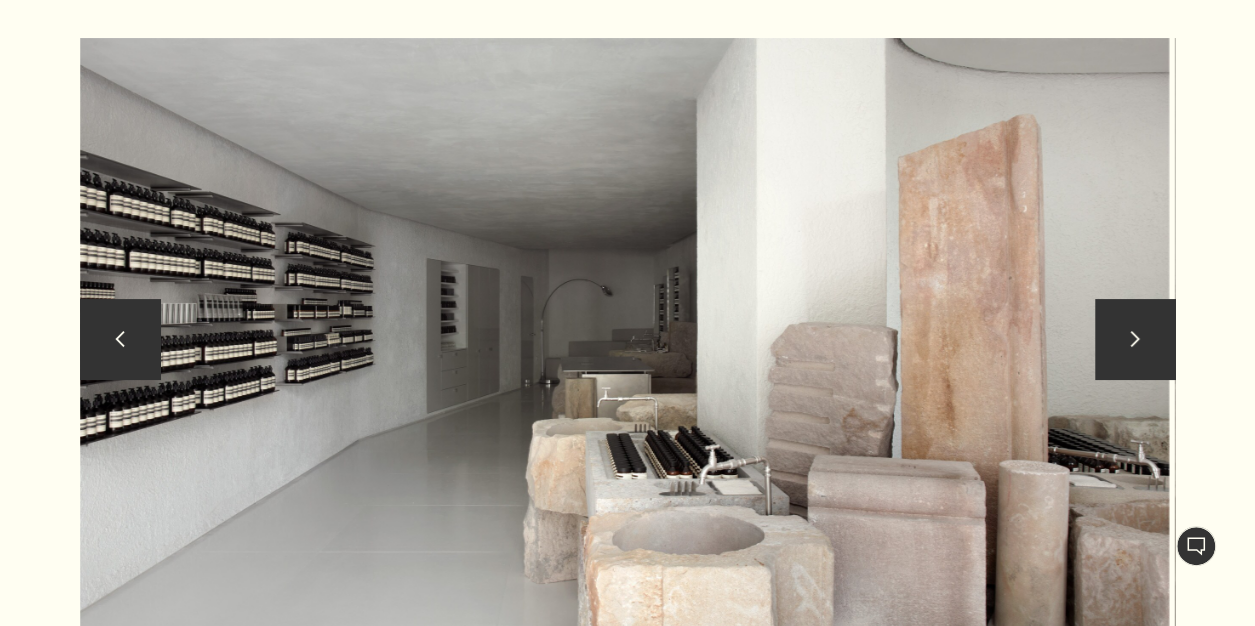 click on "chevron" at bounding box center (1135, 339) 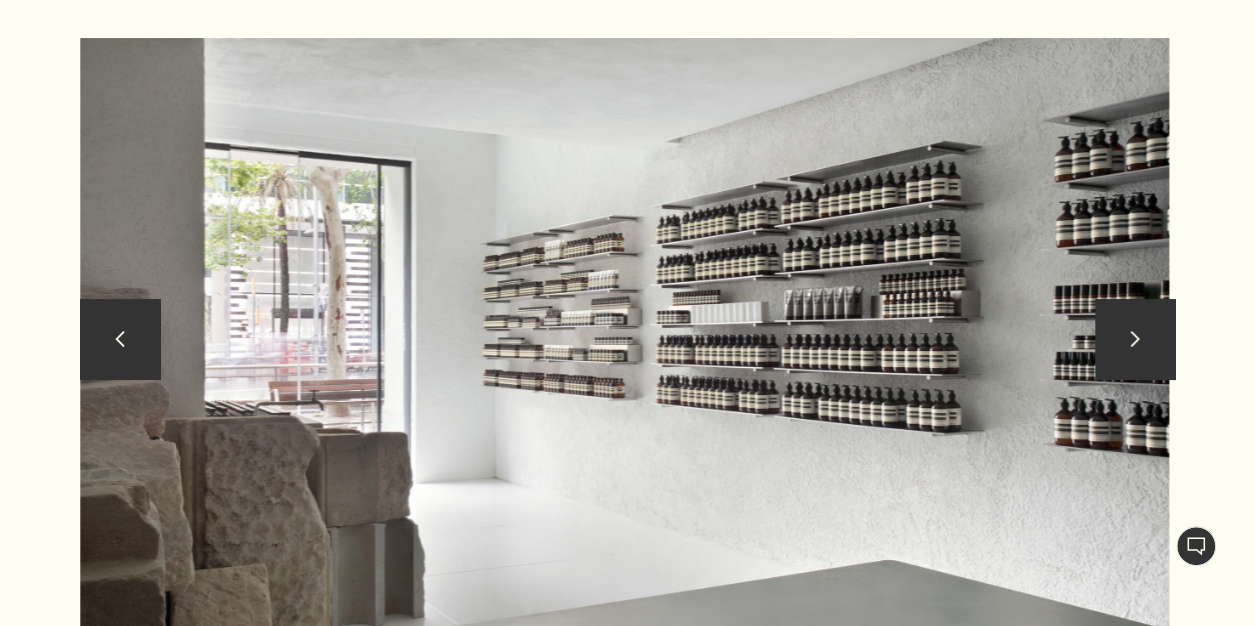 click on "chevron" at bounding box center (1135, 339) 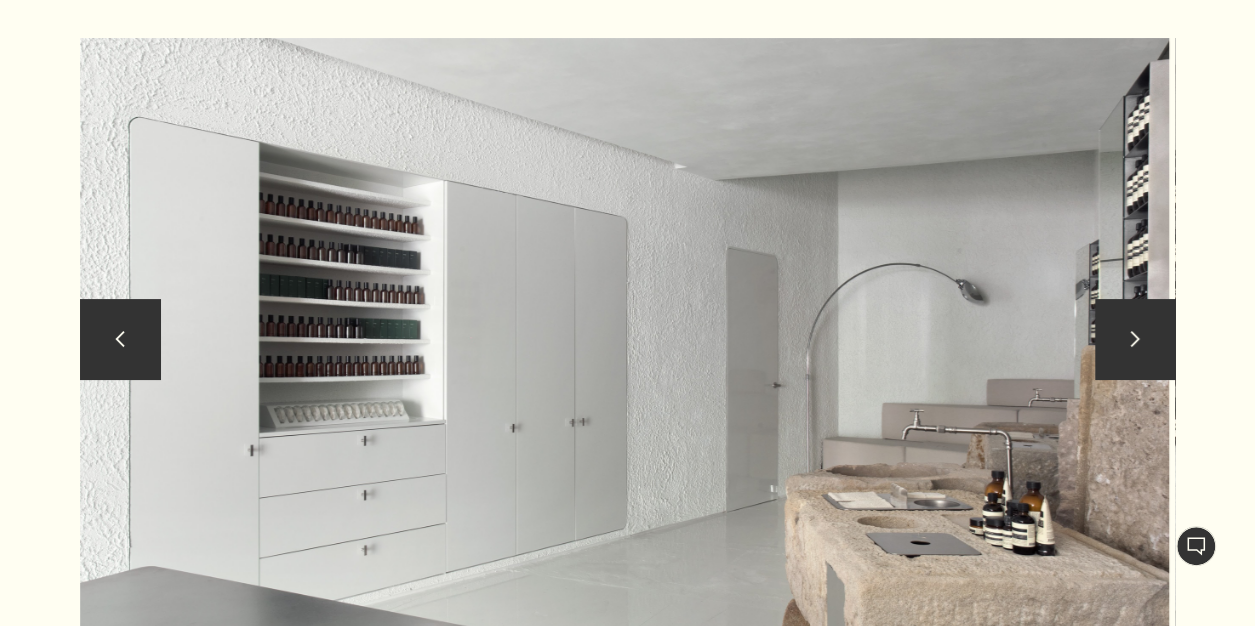 click on "chevron" at bounding box center (1135, 339) 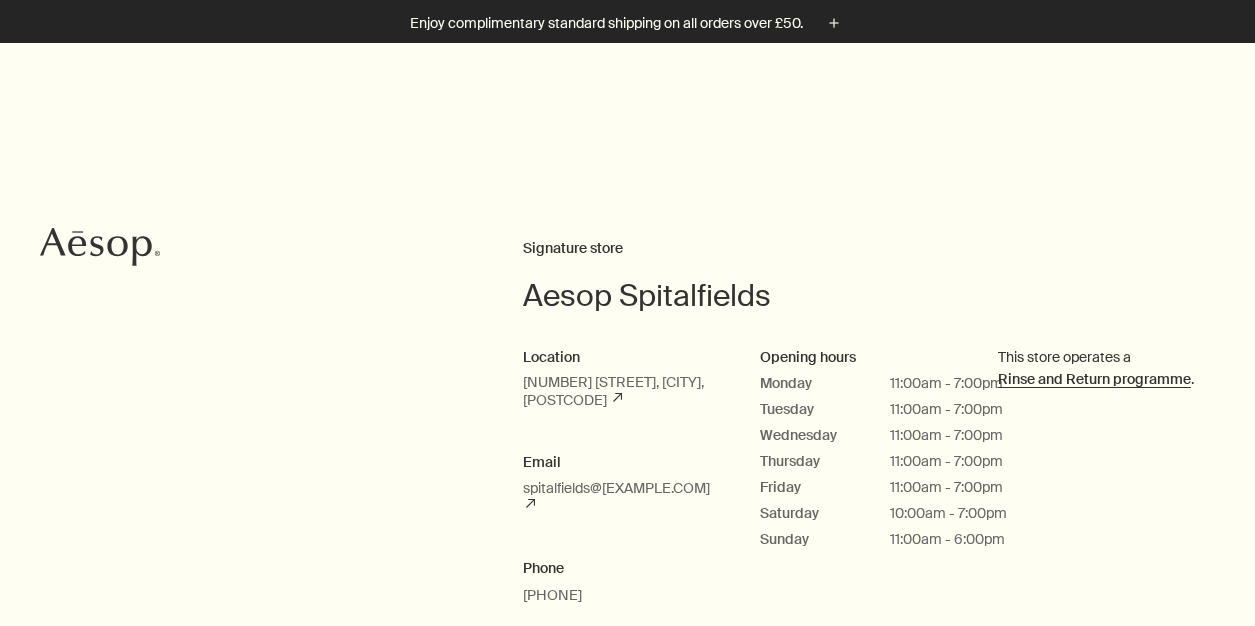 scroll, scrollTop: 666, scrollLeft: 0, axis: vertical 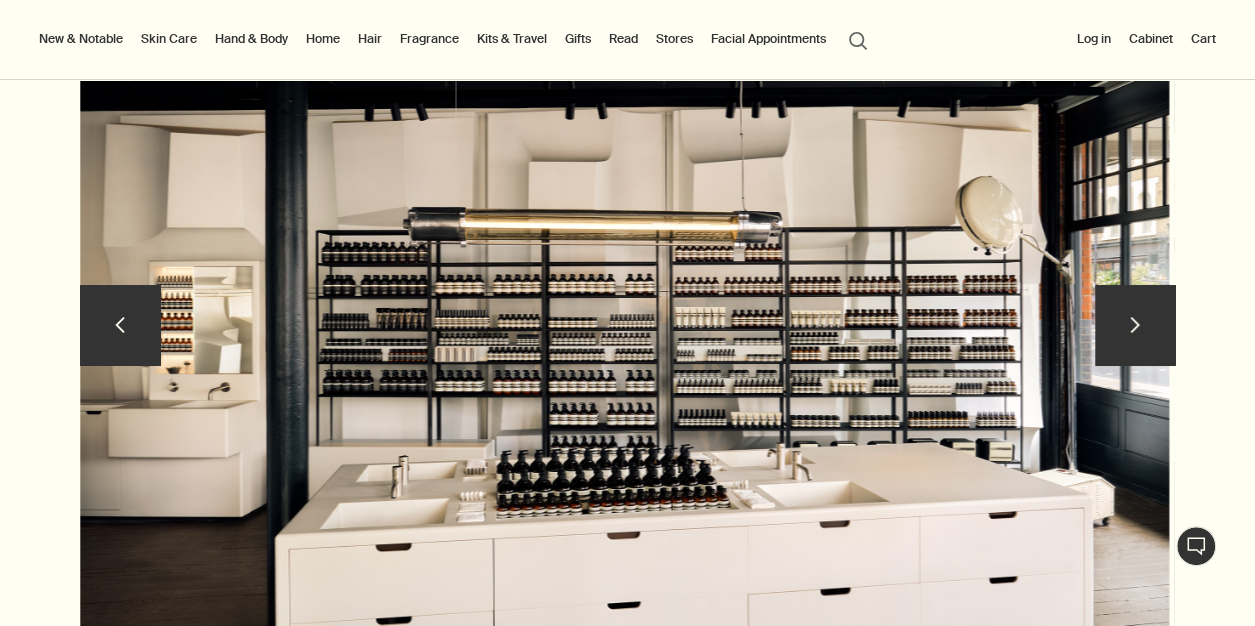 click on "chevron" at bounding box center (1135, 325) 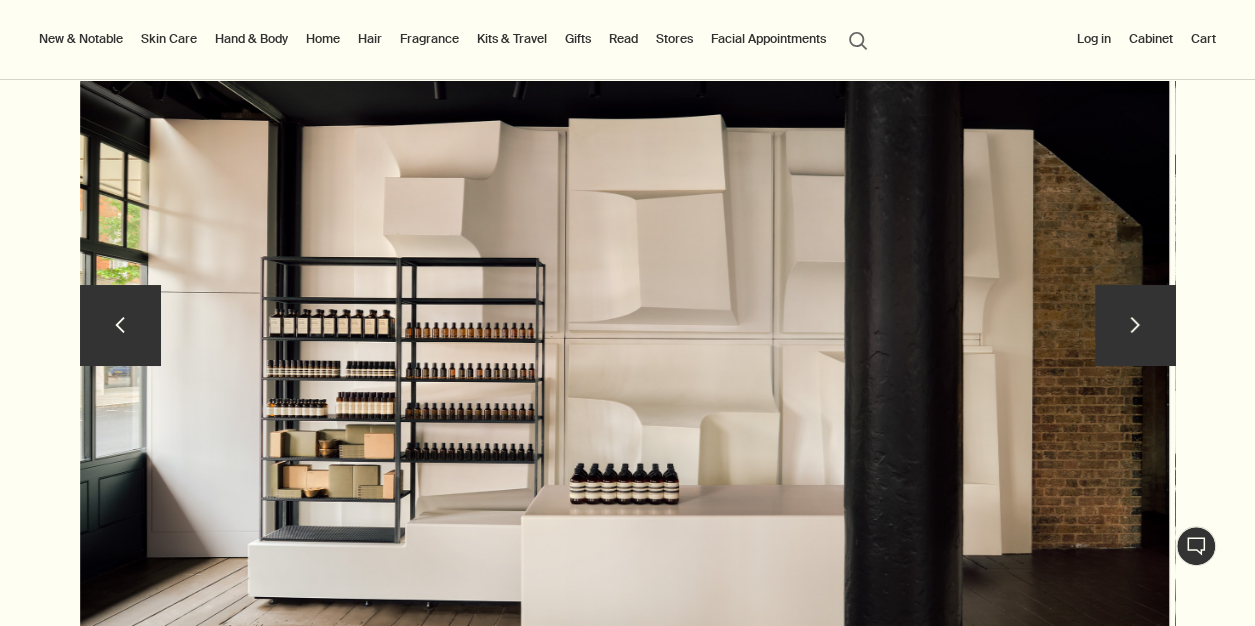 click on "chevron" at bounding box center [1135, 325] 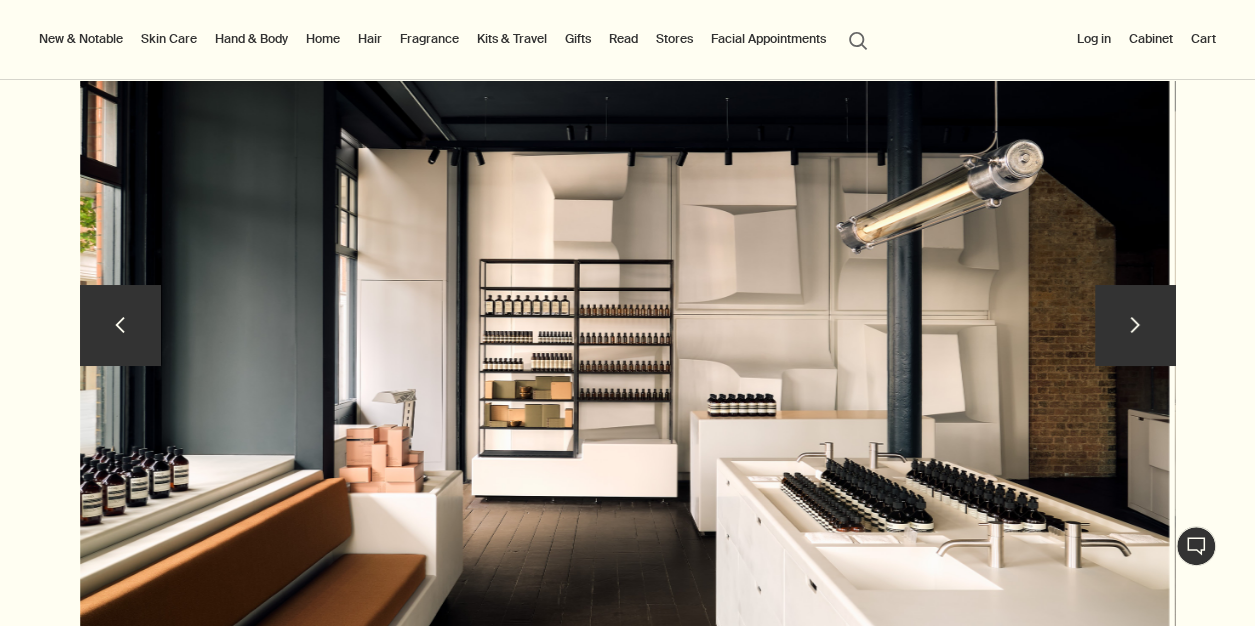click on "chevron" at bounding box center (1135, 325) 